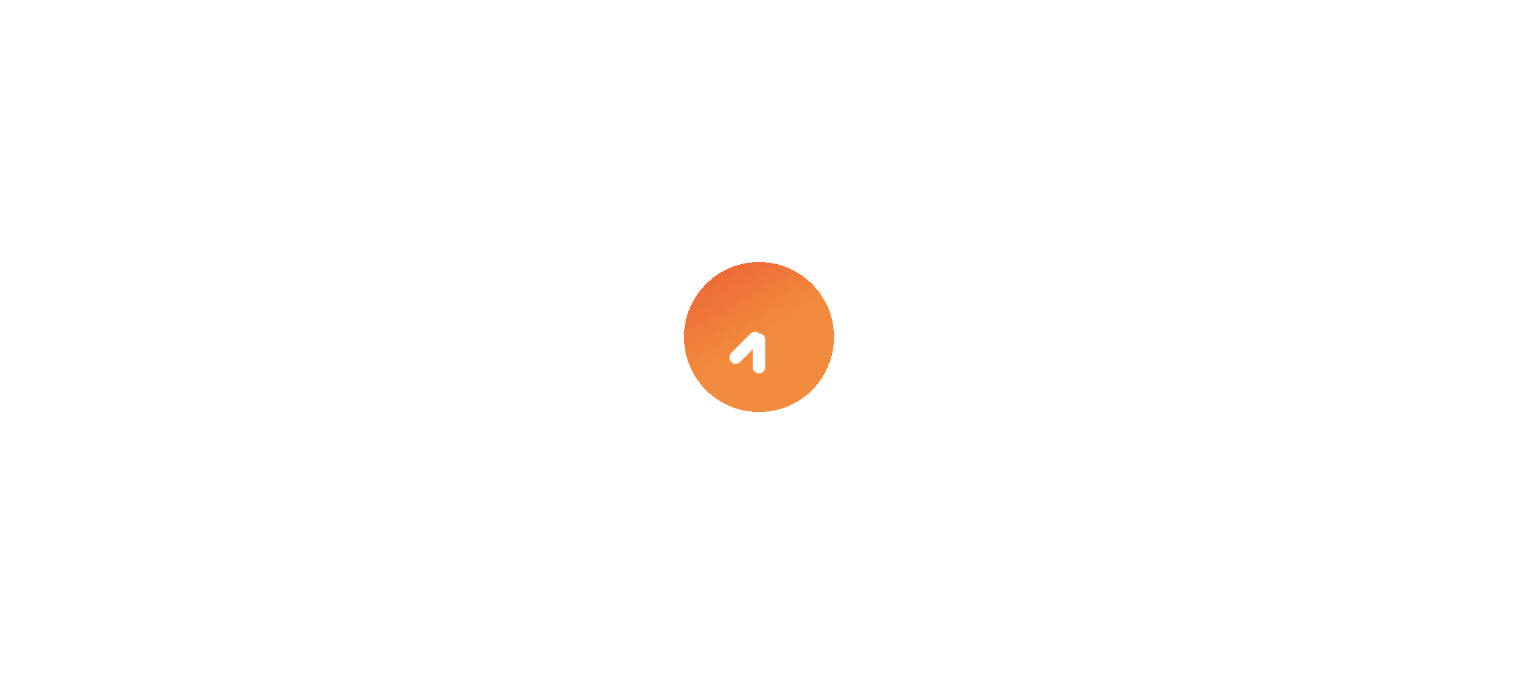 scroll, scrollTop: 0, scrollLeft: 0, axis: both 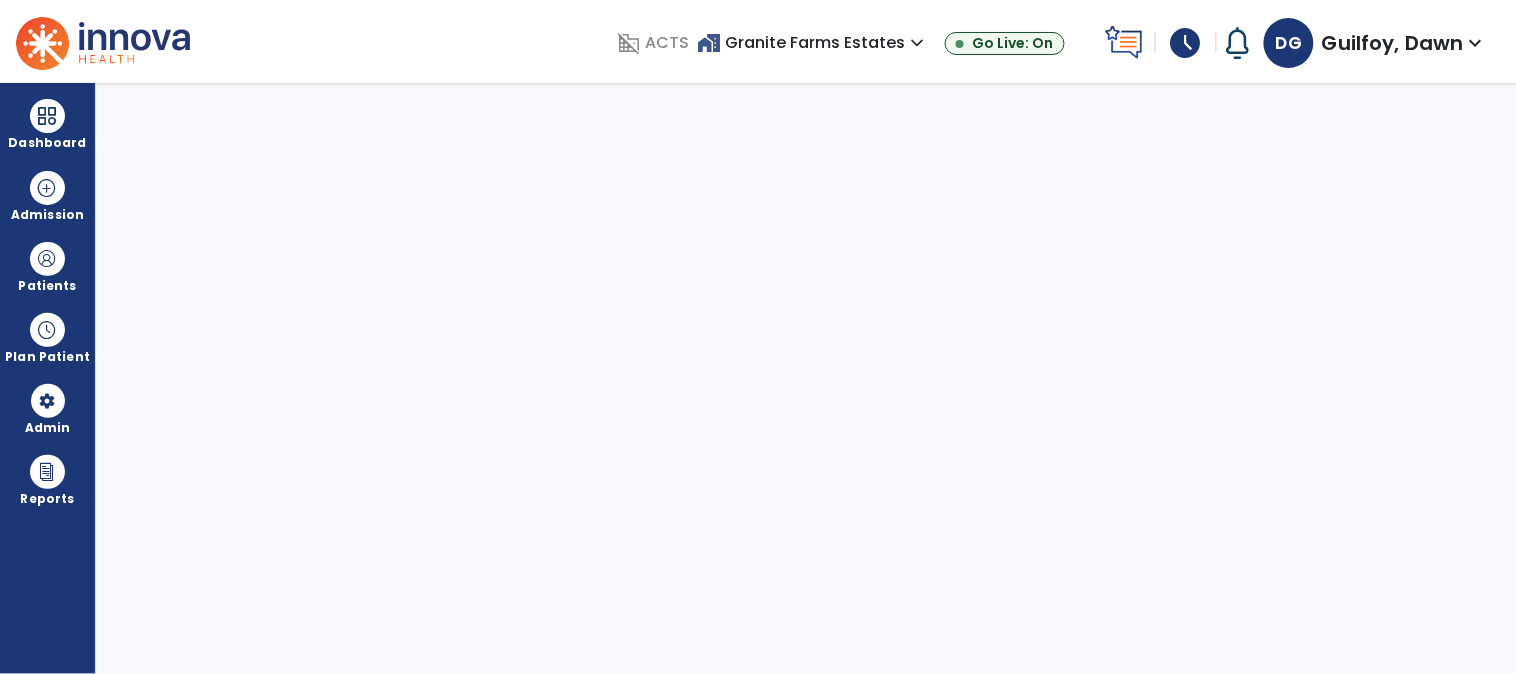 select on "****" 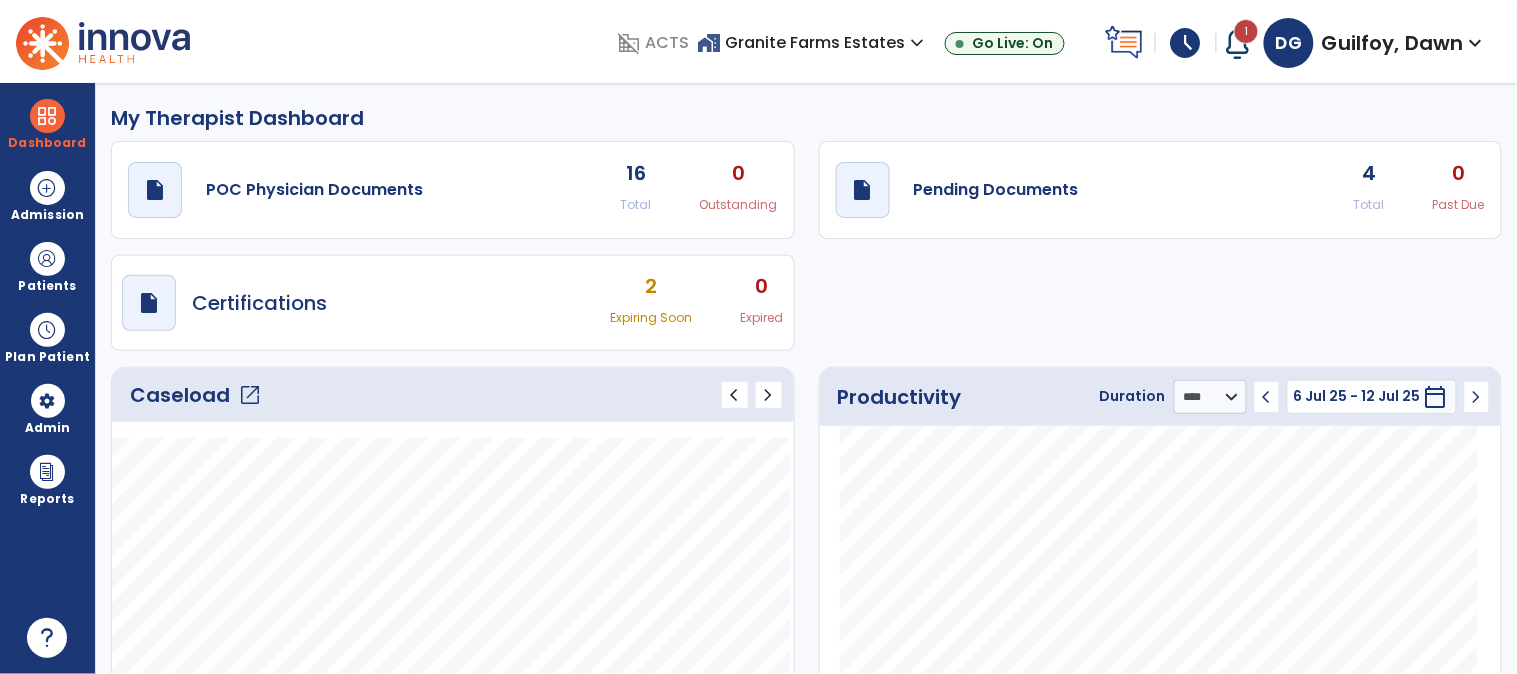 click on "schedule" at bounding box center (1186, 43) 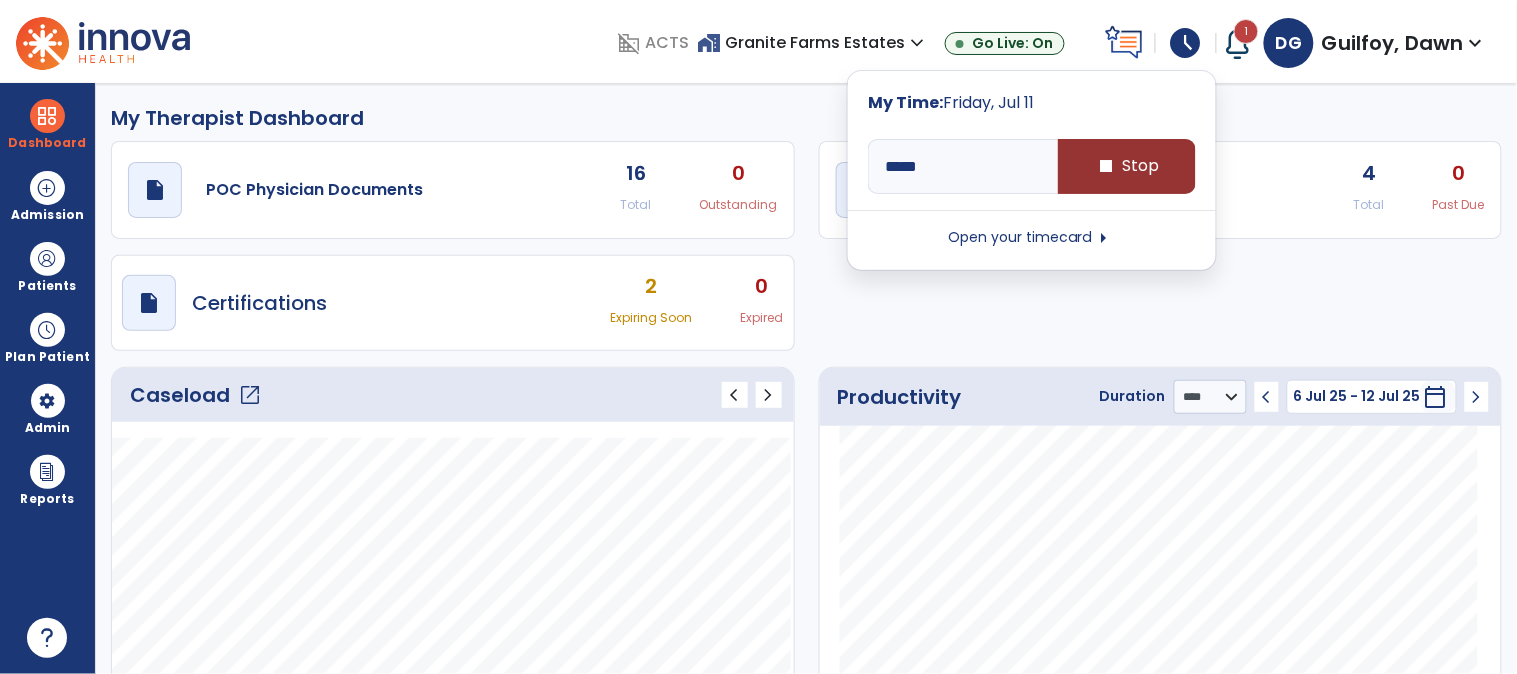 click on "stop  Stop" at bounding box center (1127, 166) 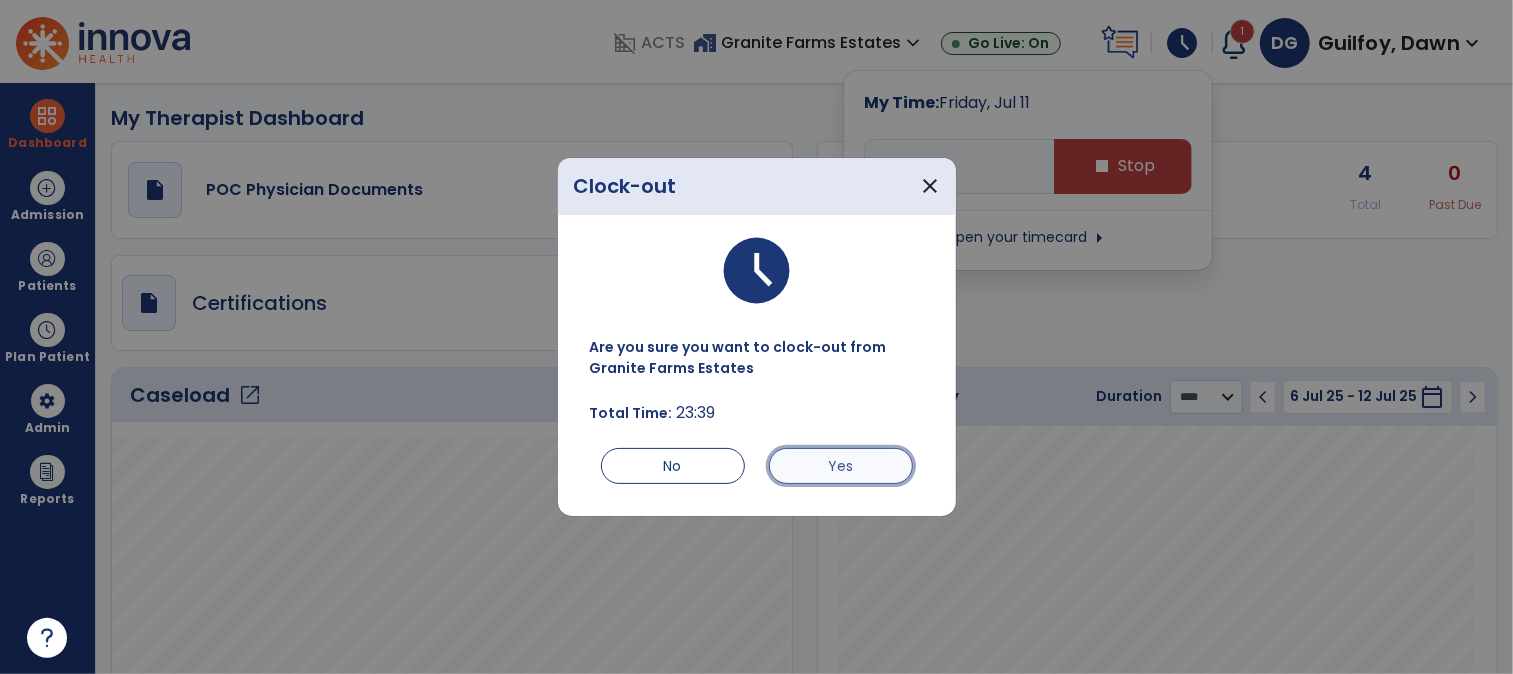 click on "Yes" at bounding box center [841, 466] 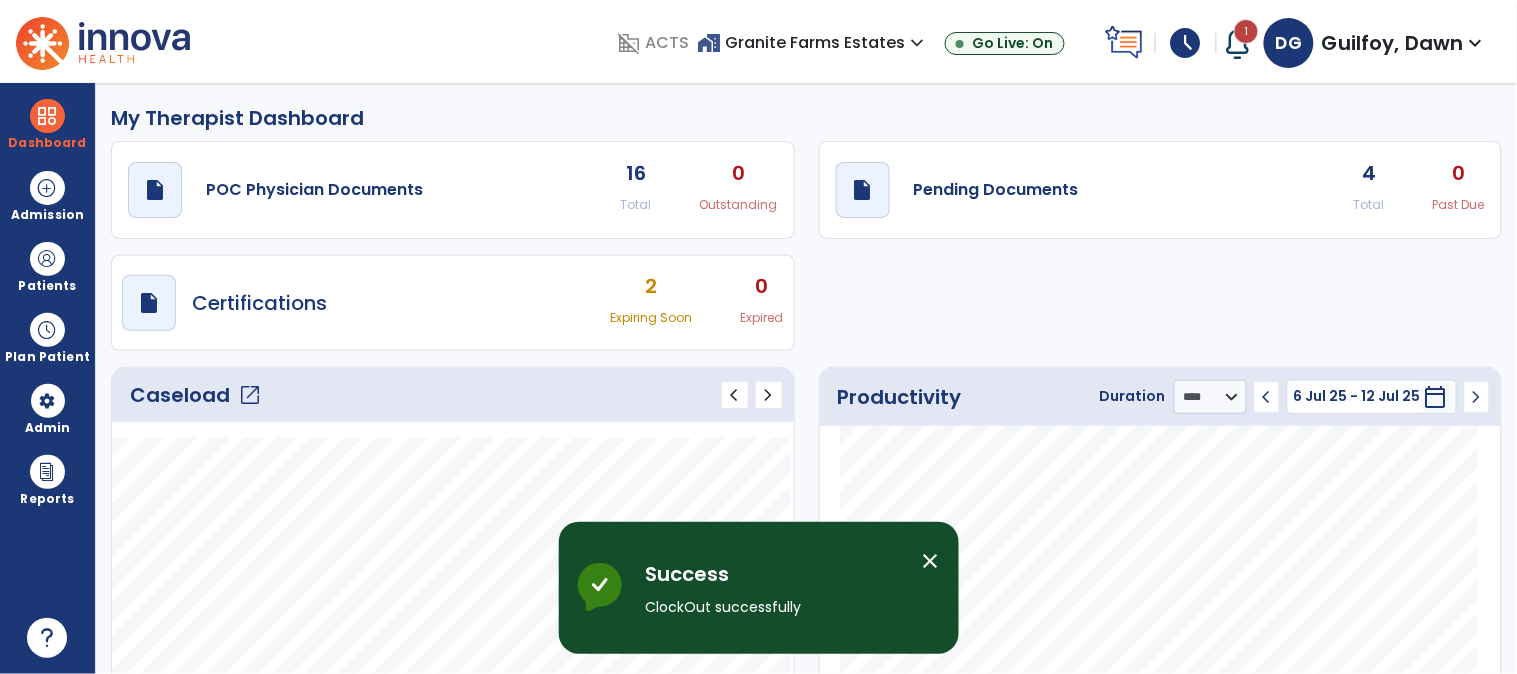 click on "schedule" at bounding box center (1186, 43) 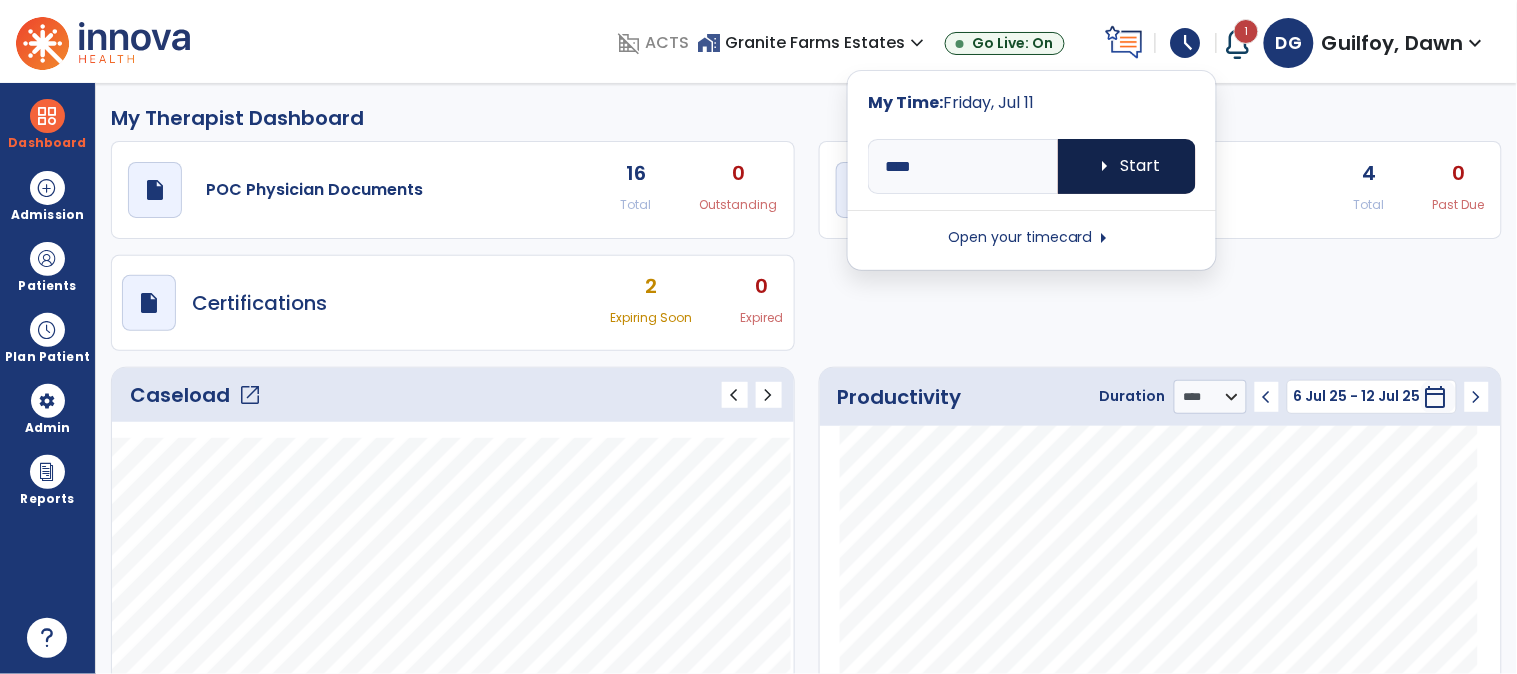 click on "arrow_right" at bounding box center [1105, 166] 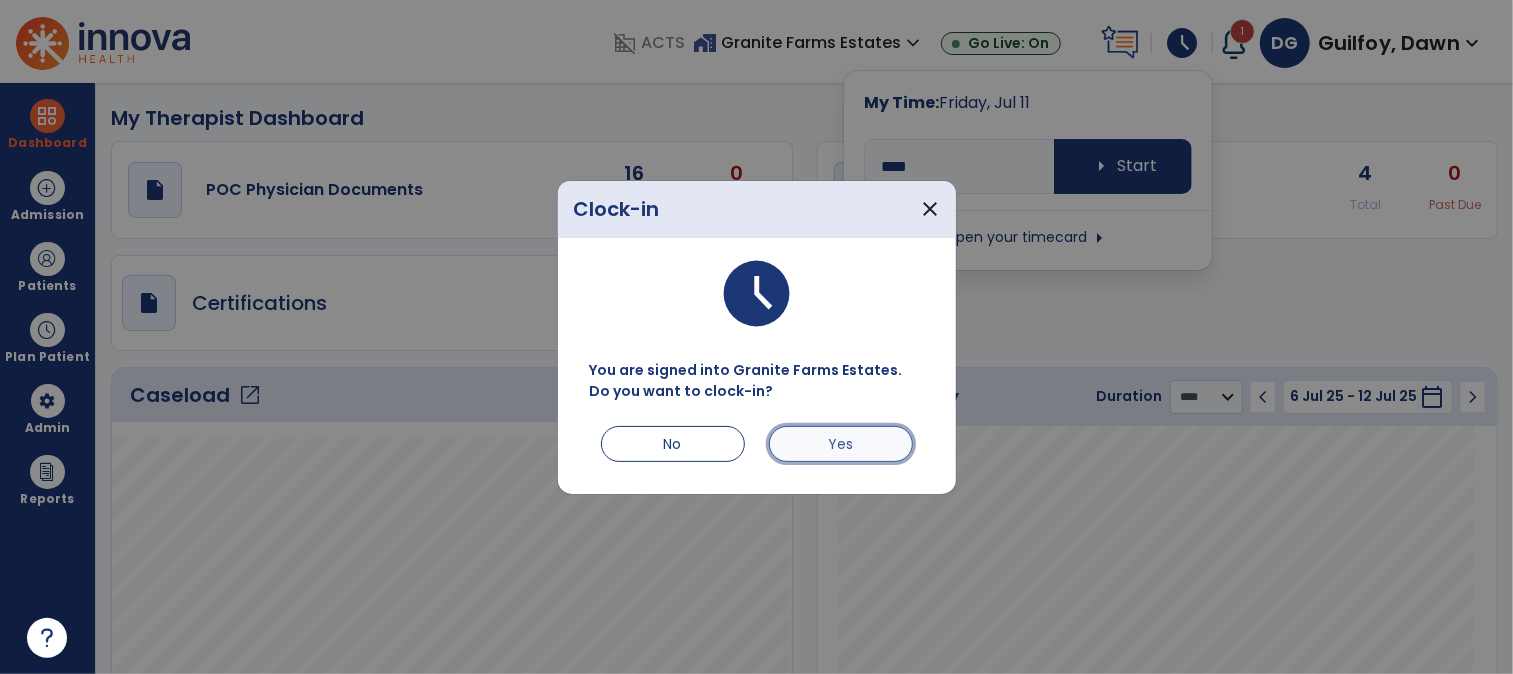 click on "Yes" at bounding box center (841, 444) 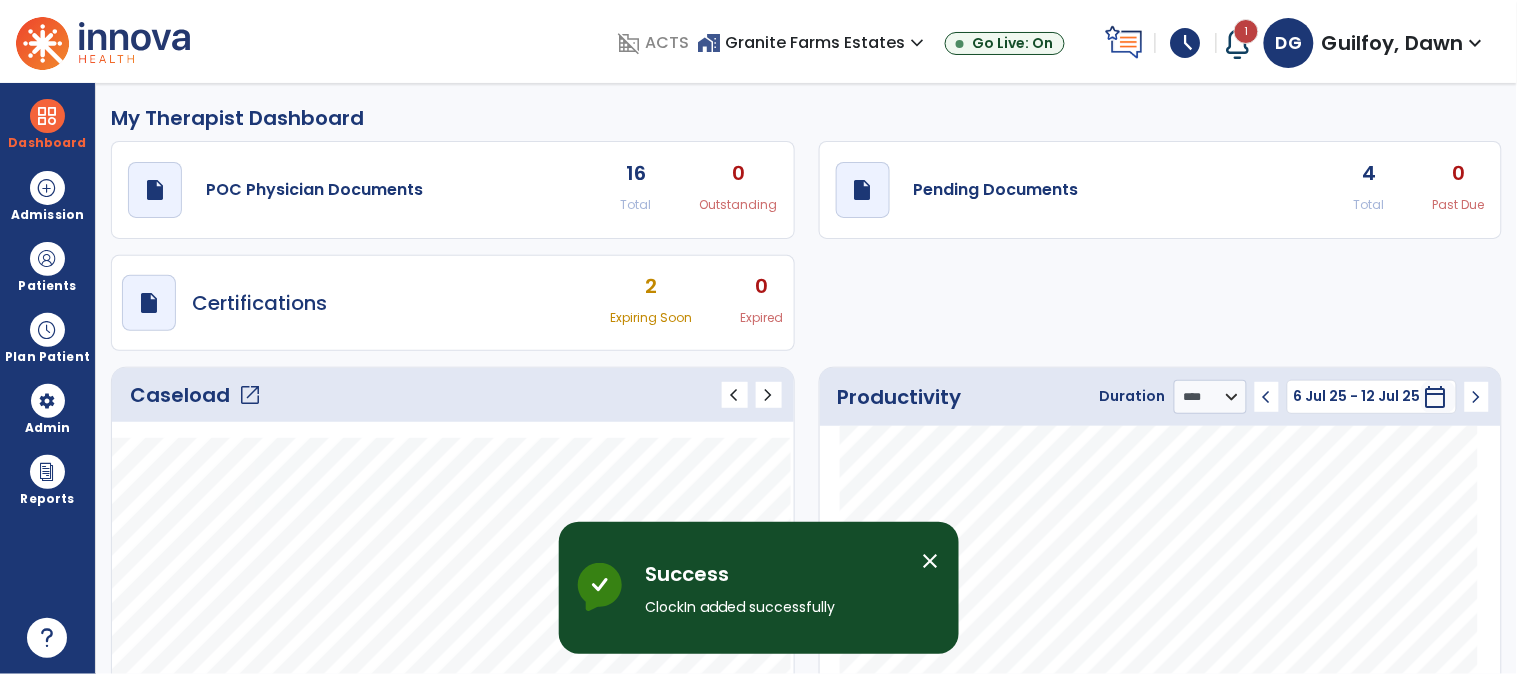 click on "schedule" at bounding box center (1186, 43) 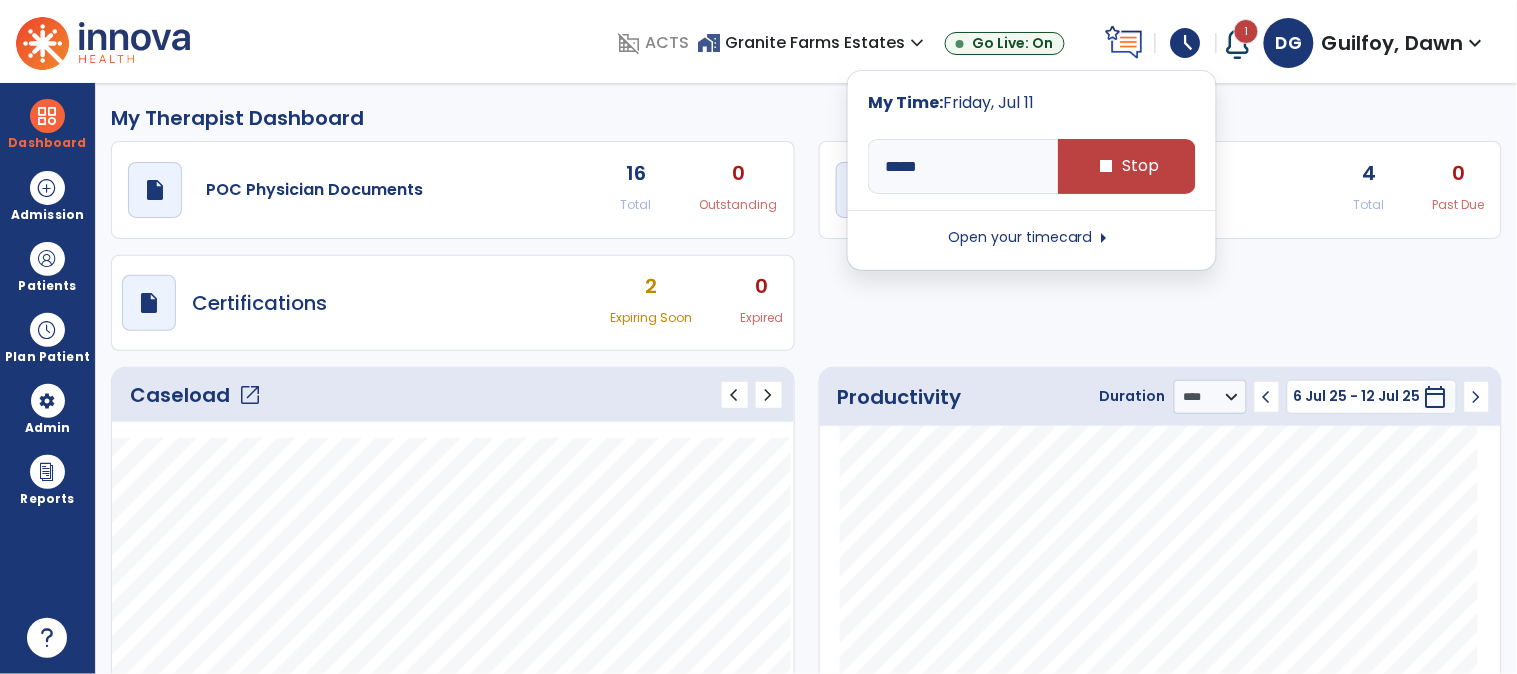 click on "Open your timecard  arrow_right" at bounding box center (1032, 238) 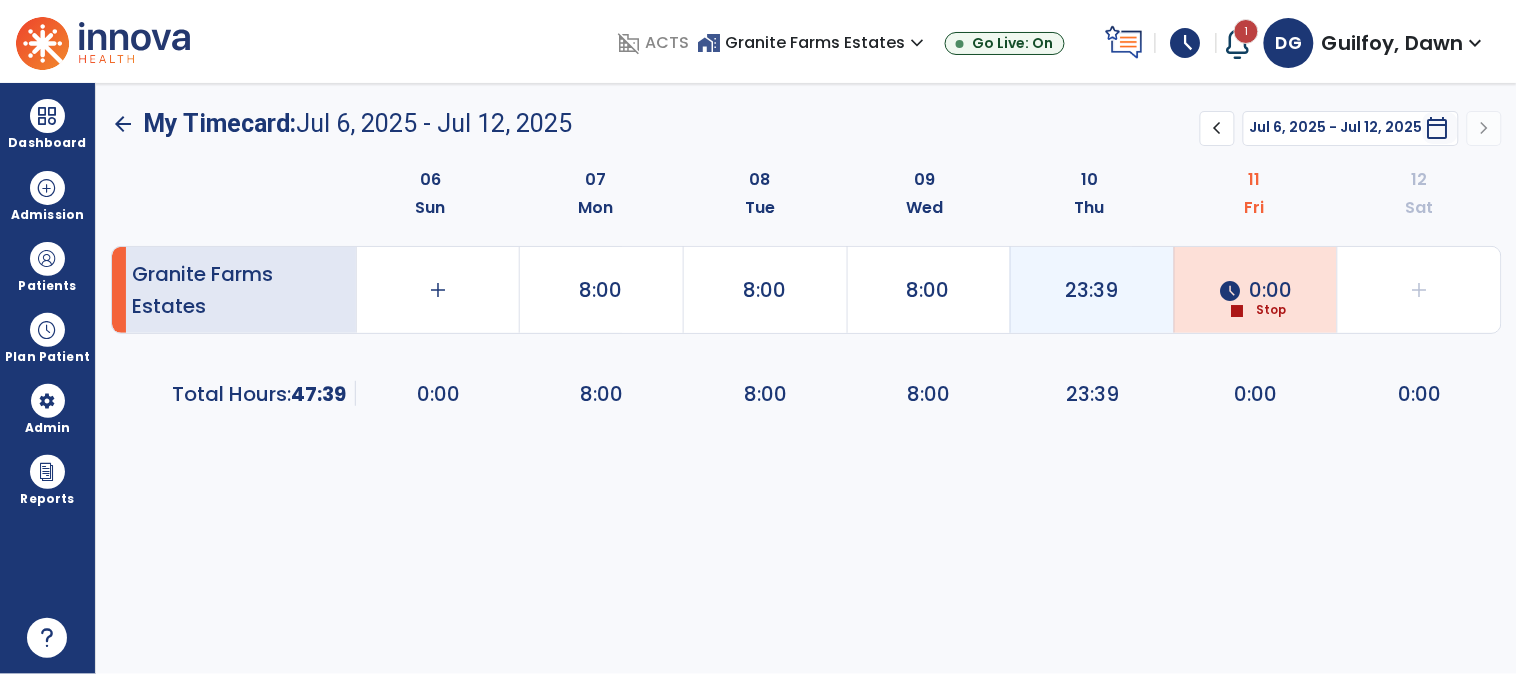 click on "23:39" 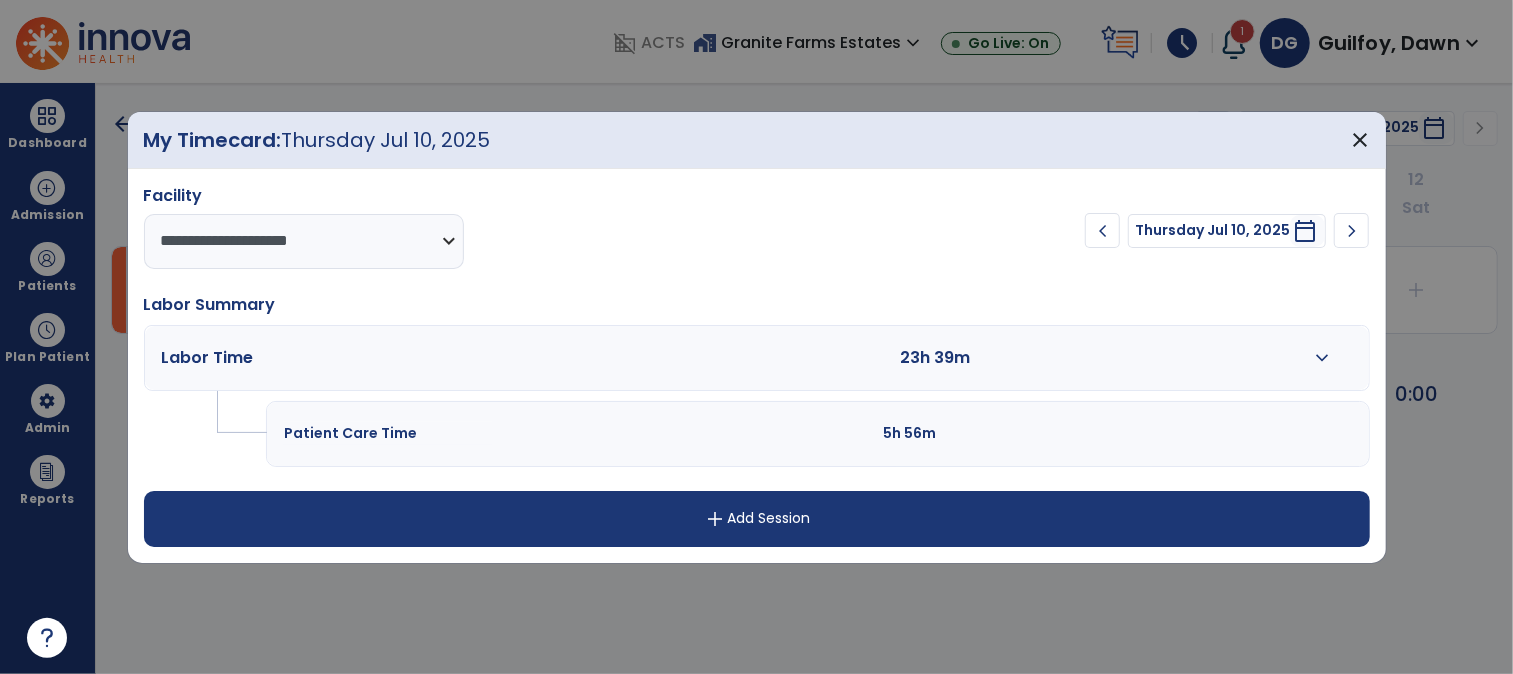 click on "expand_more" at bounding box center [1322, 358] 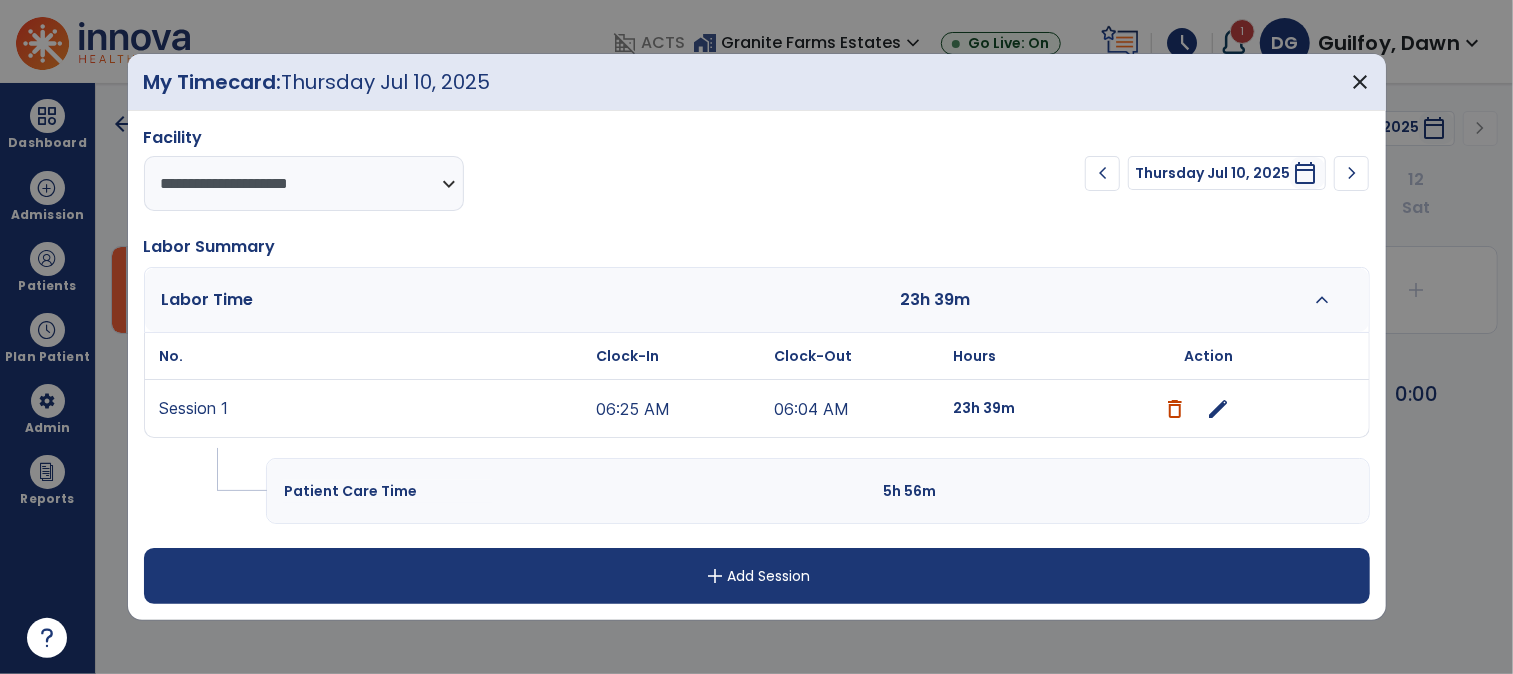 click on "edit" at bounding box center [1218, 409] 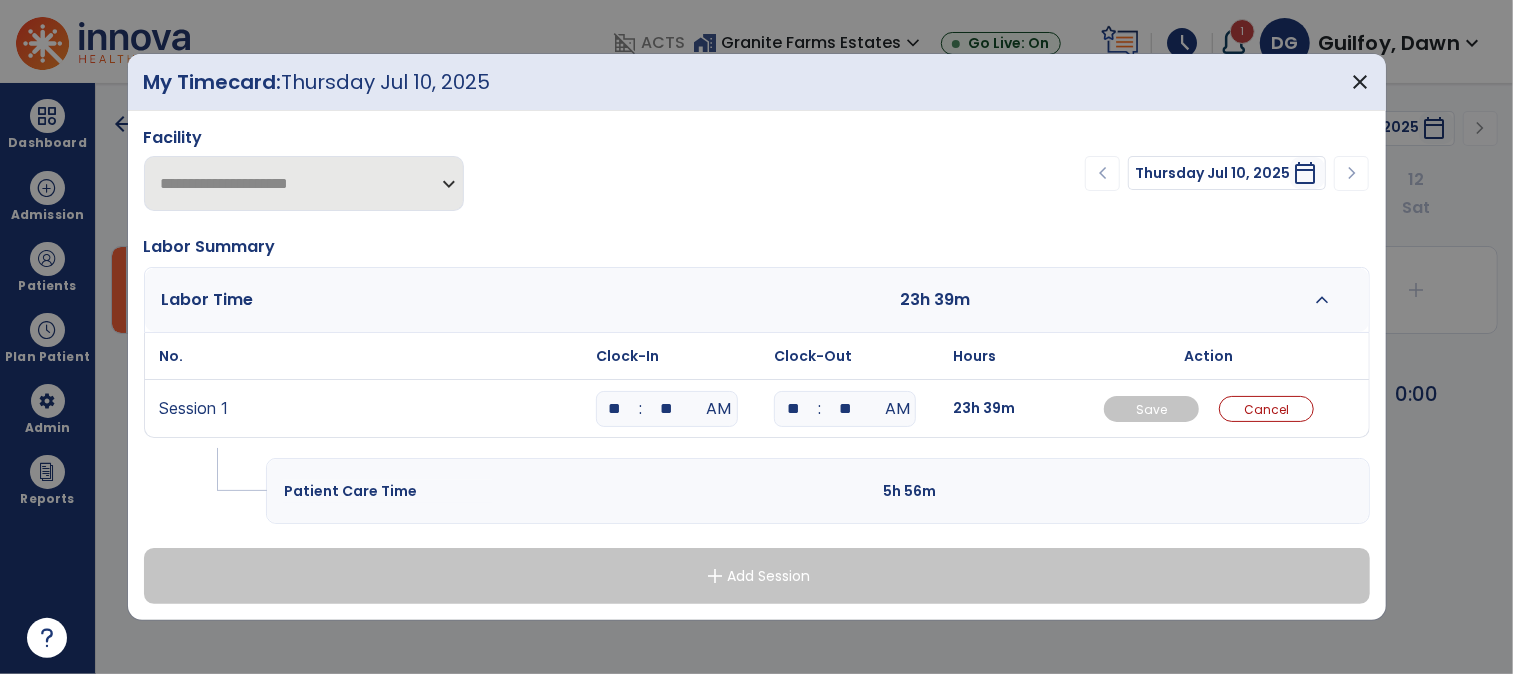 click on "**" at bounding box center (615, 409) 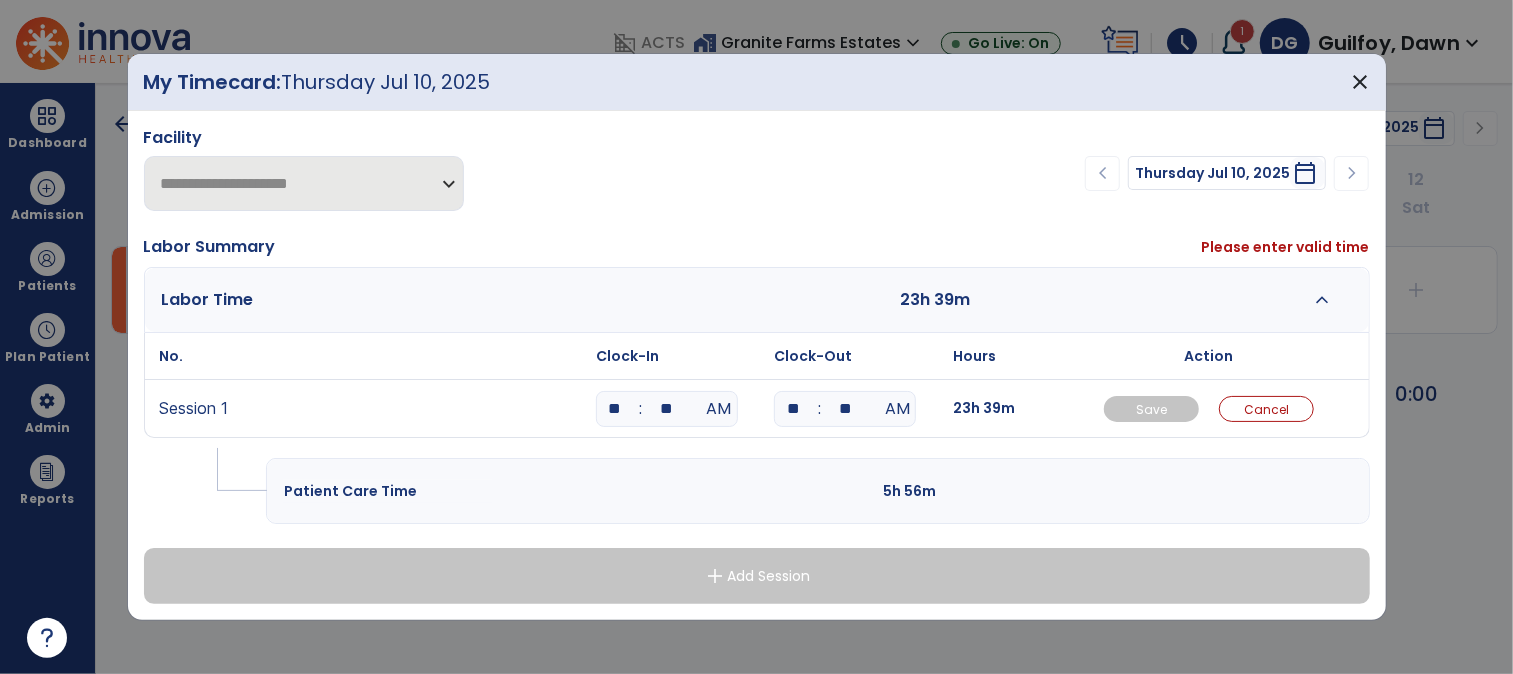 type on "**" 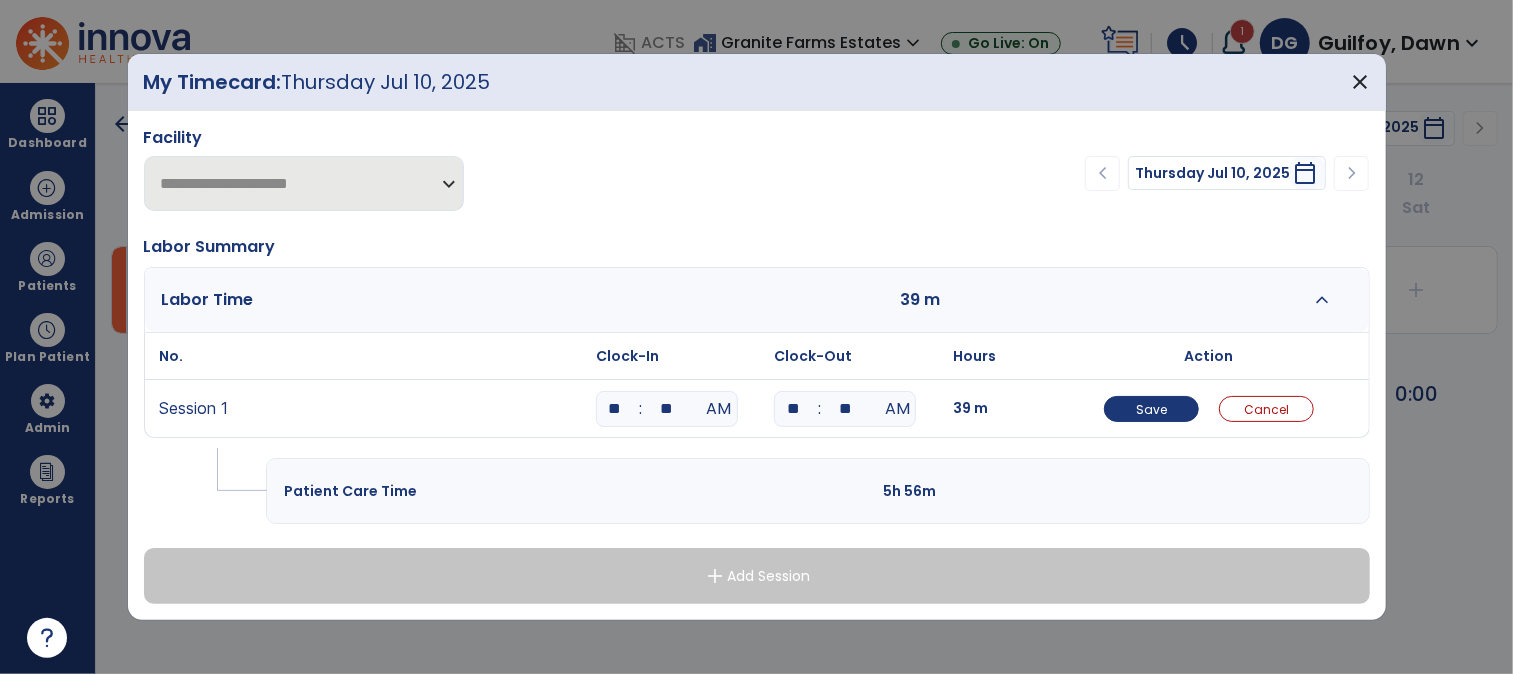 click on "**" at bounding box center [667, 409] 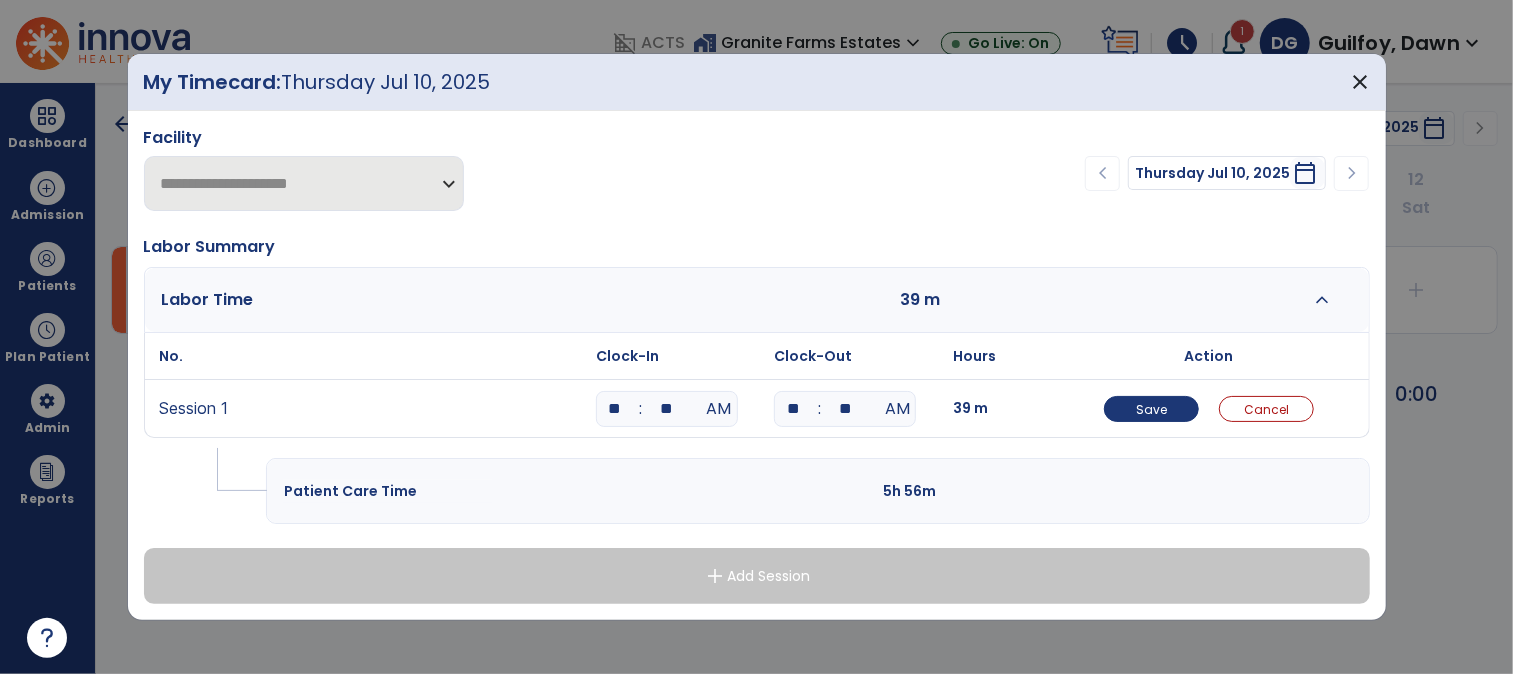 type on "**" 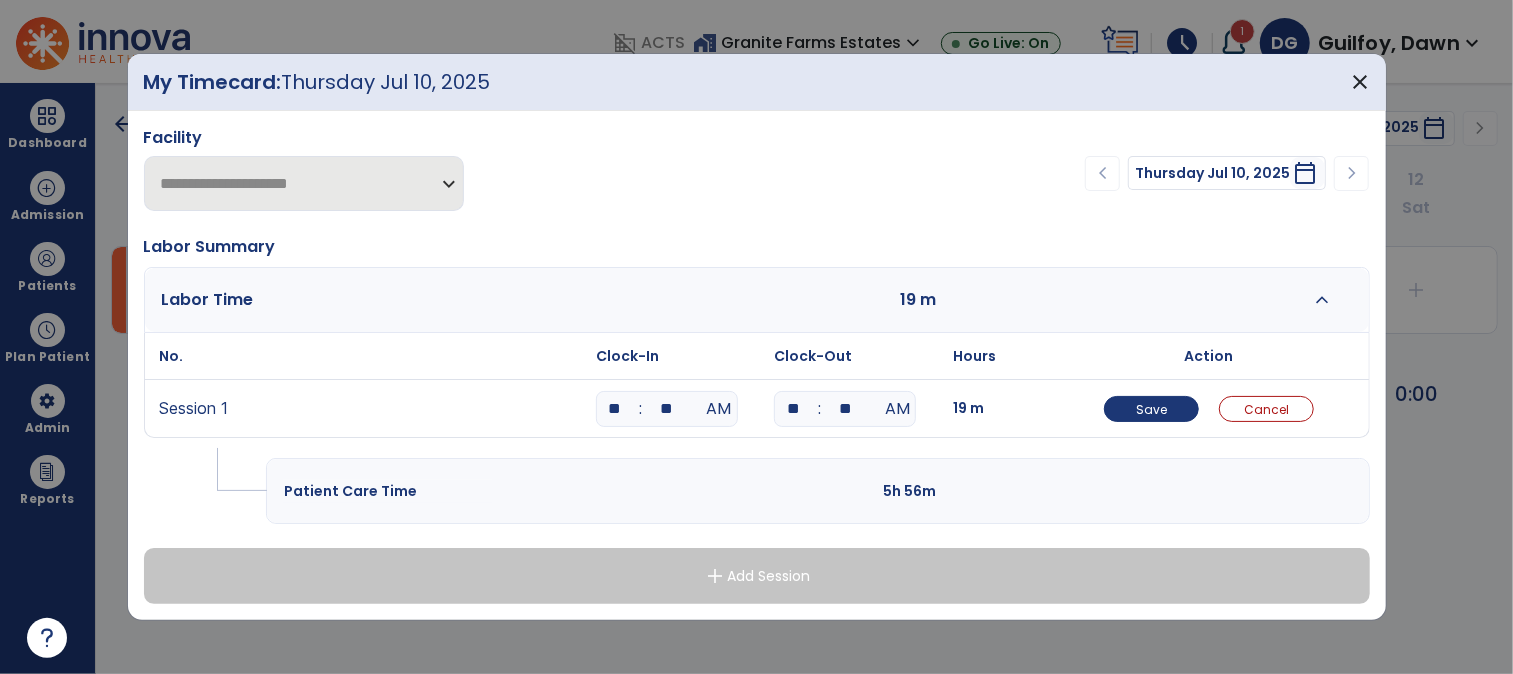 type on "**" 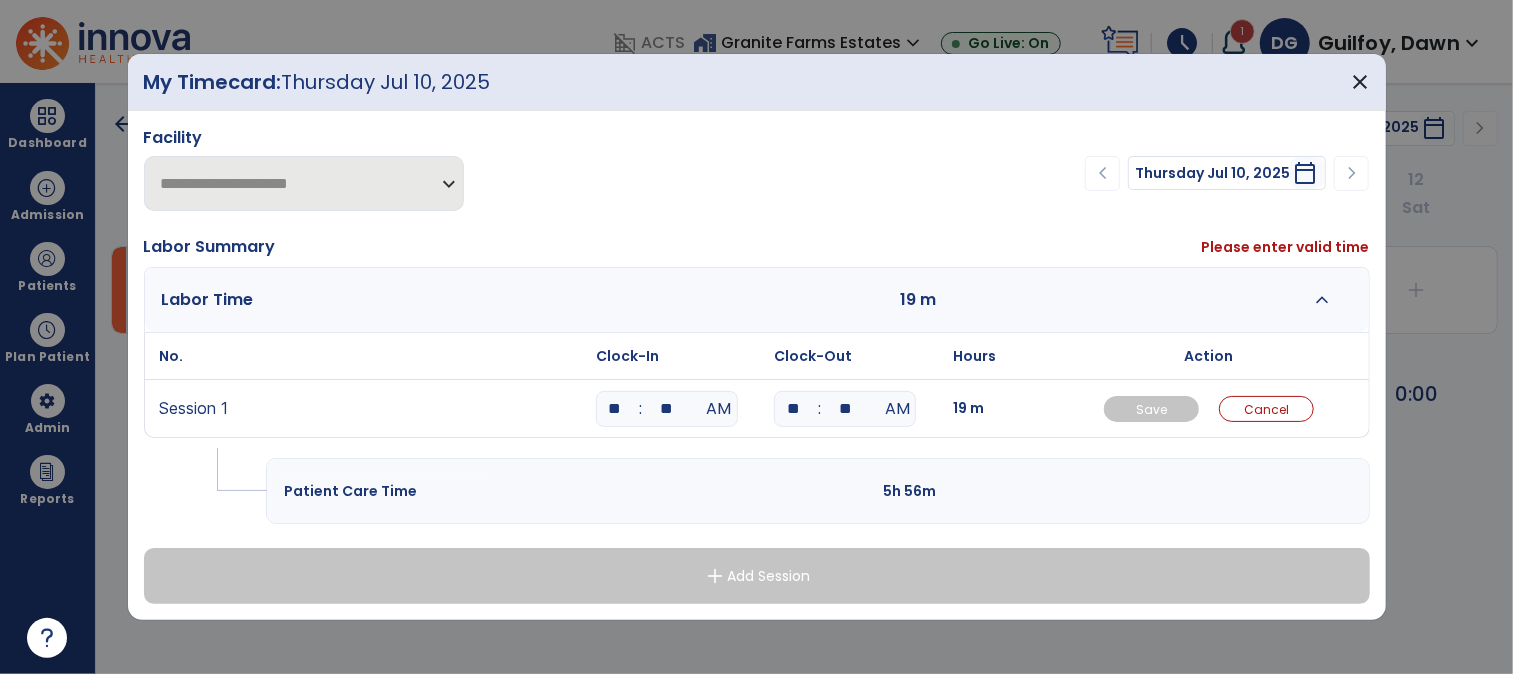 click on "**" at bounding box center [845, 409] 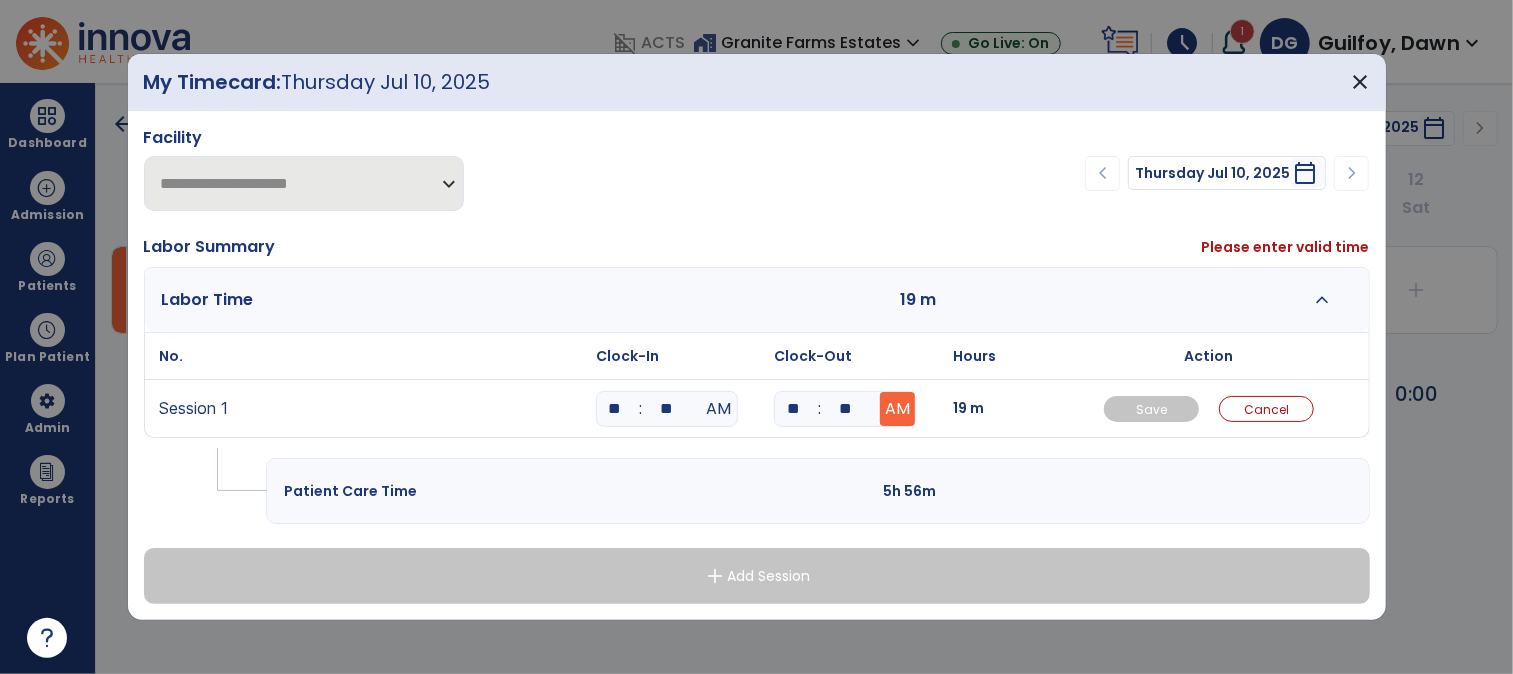 type on "**" 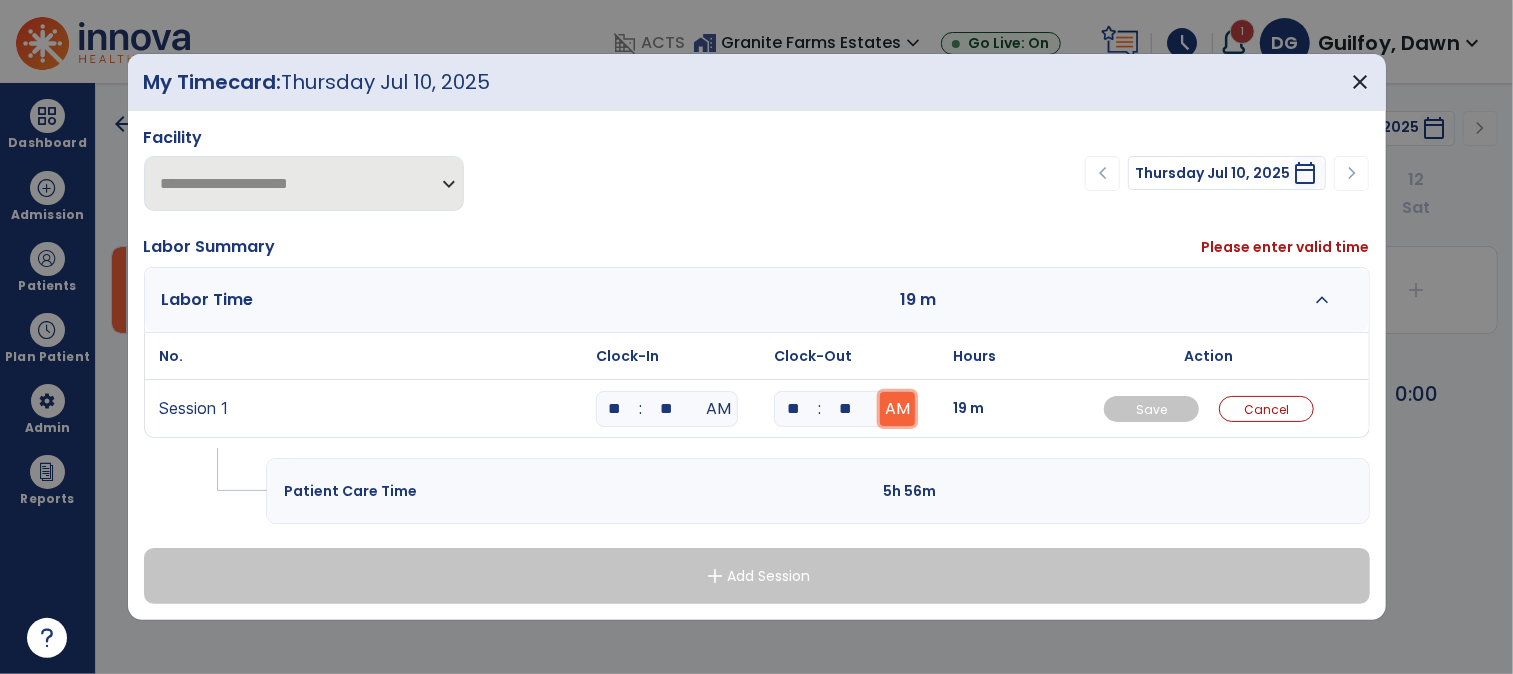 click on "AM" at bounding box center [897, 409] 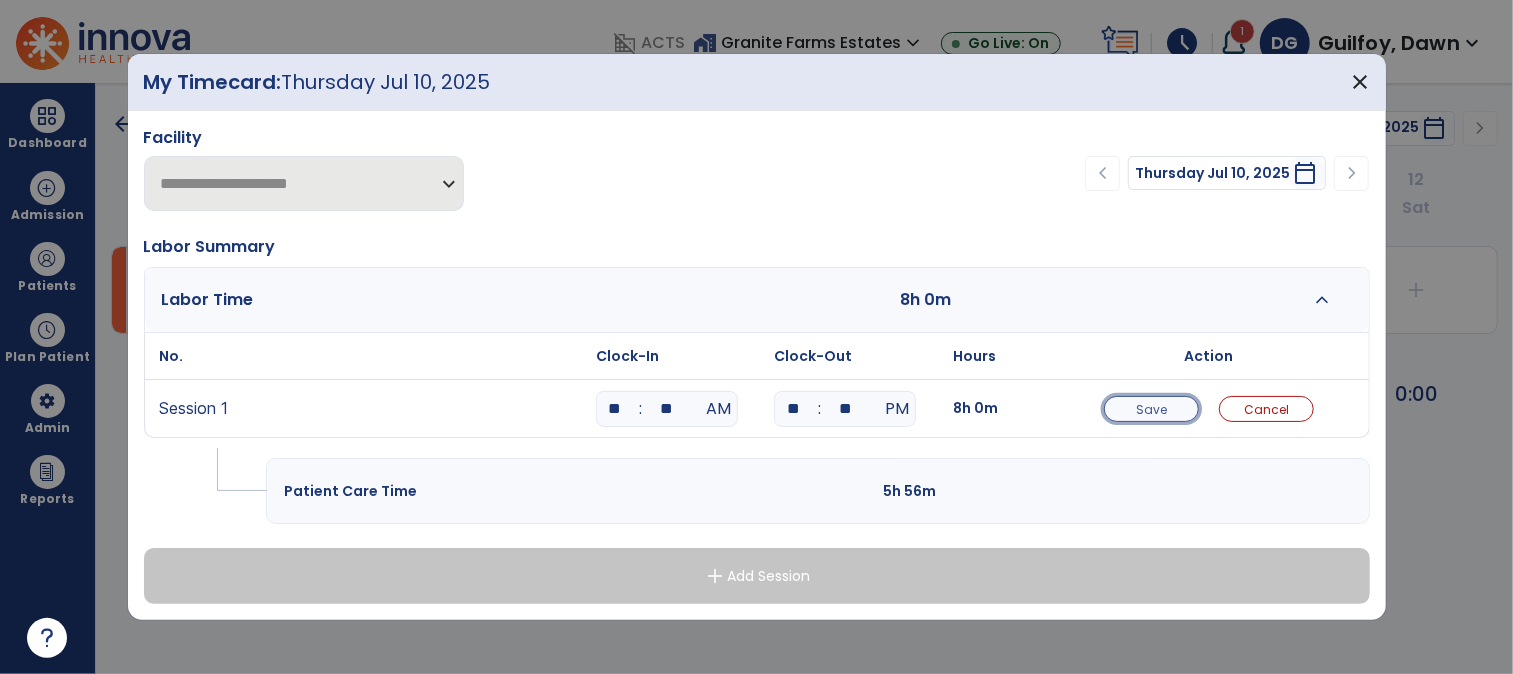 click on "Save" at bounding box center (1151, 409) 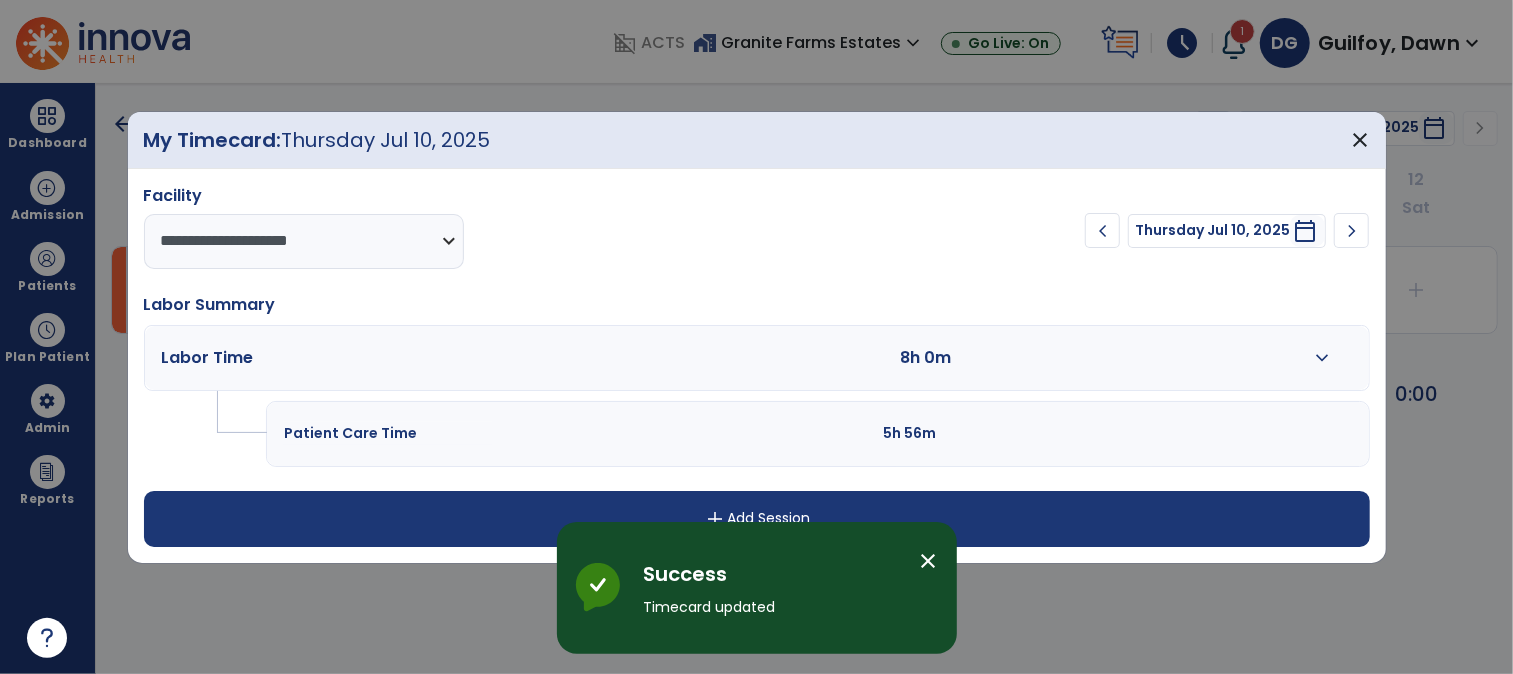 click on "add  Add Session" at bounding box center [757, 519] 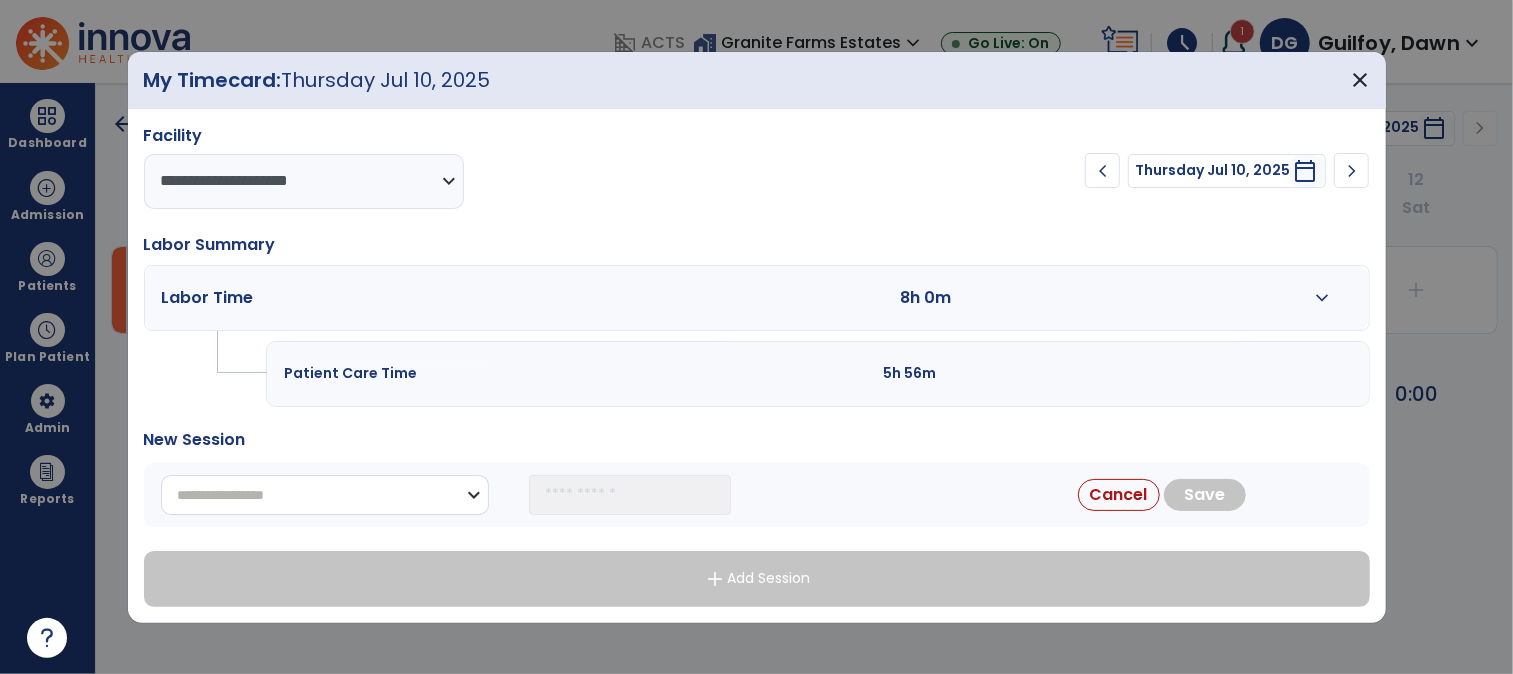 click on "**********" at bounding box center [325, 495] 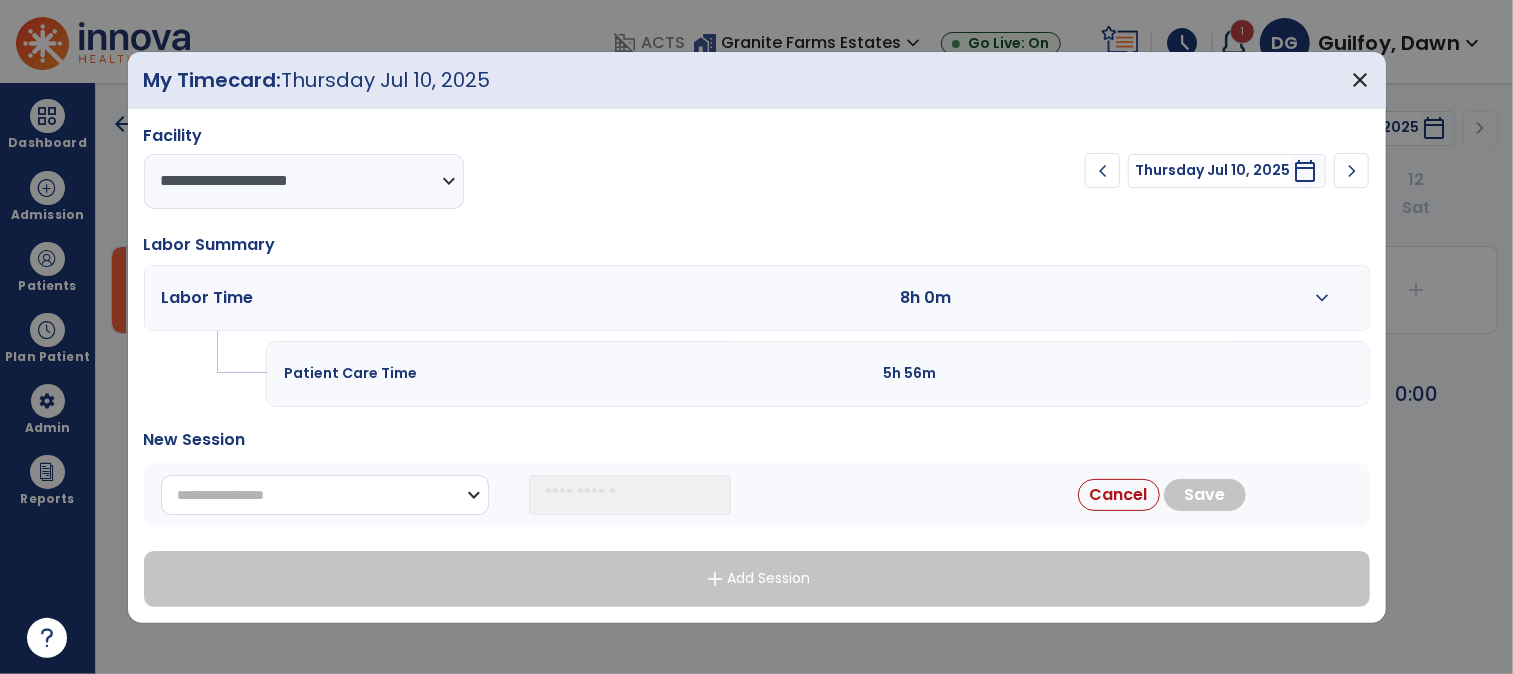 click on "**********" at bounding box center [325, 495] 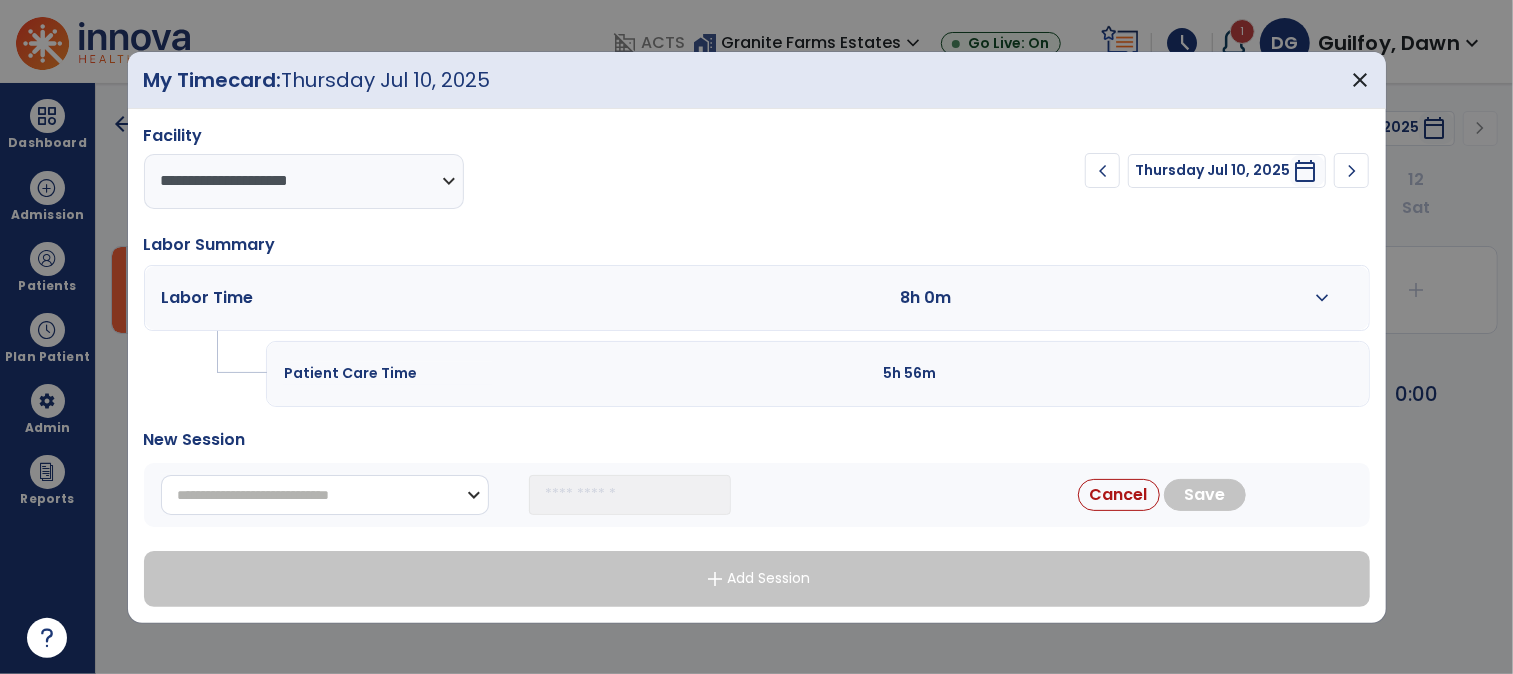click on "**********" at bounding box center (325, 495) 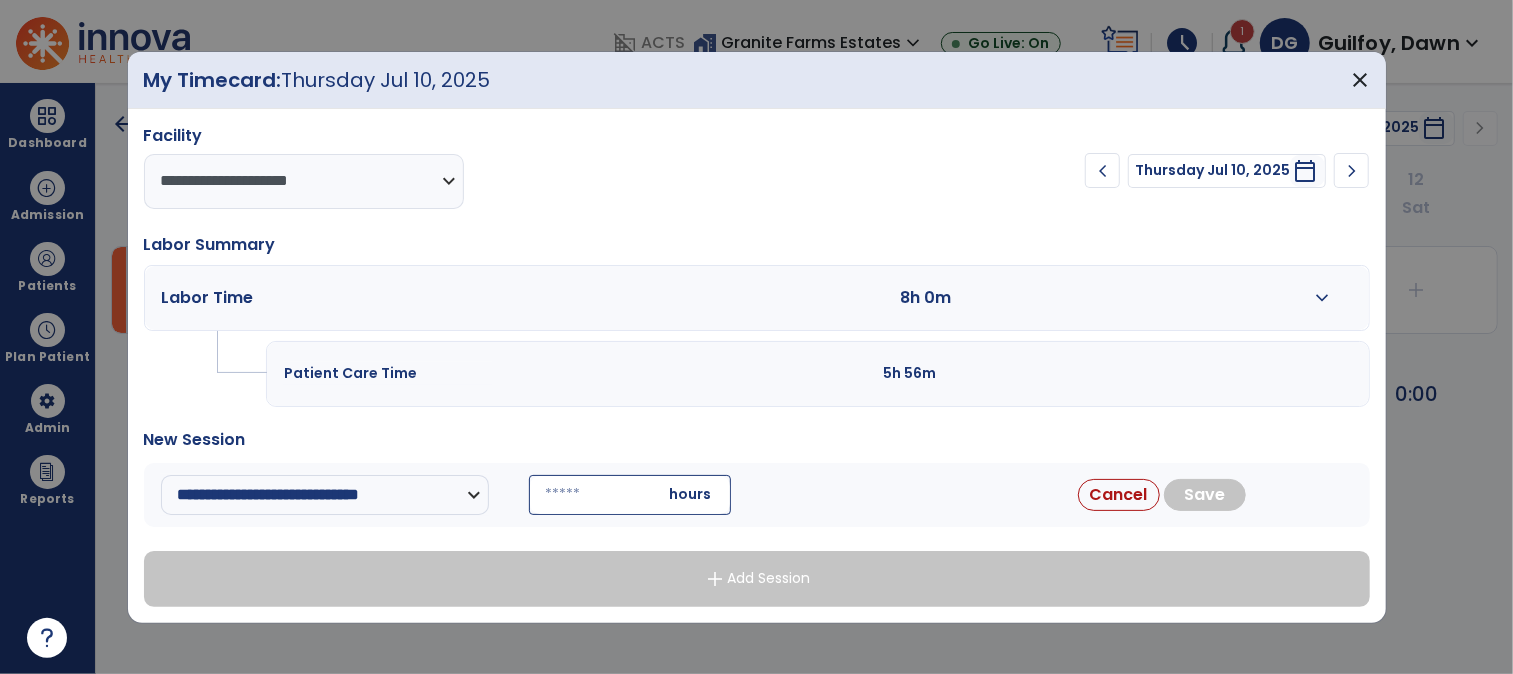 click at bounding box center [630, 495] 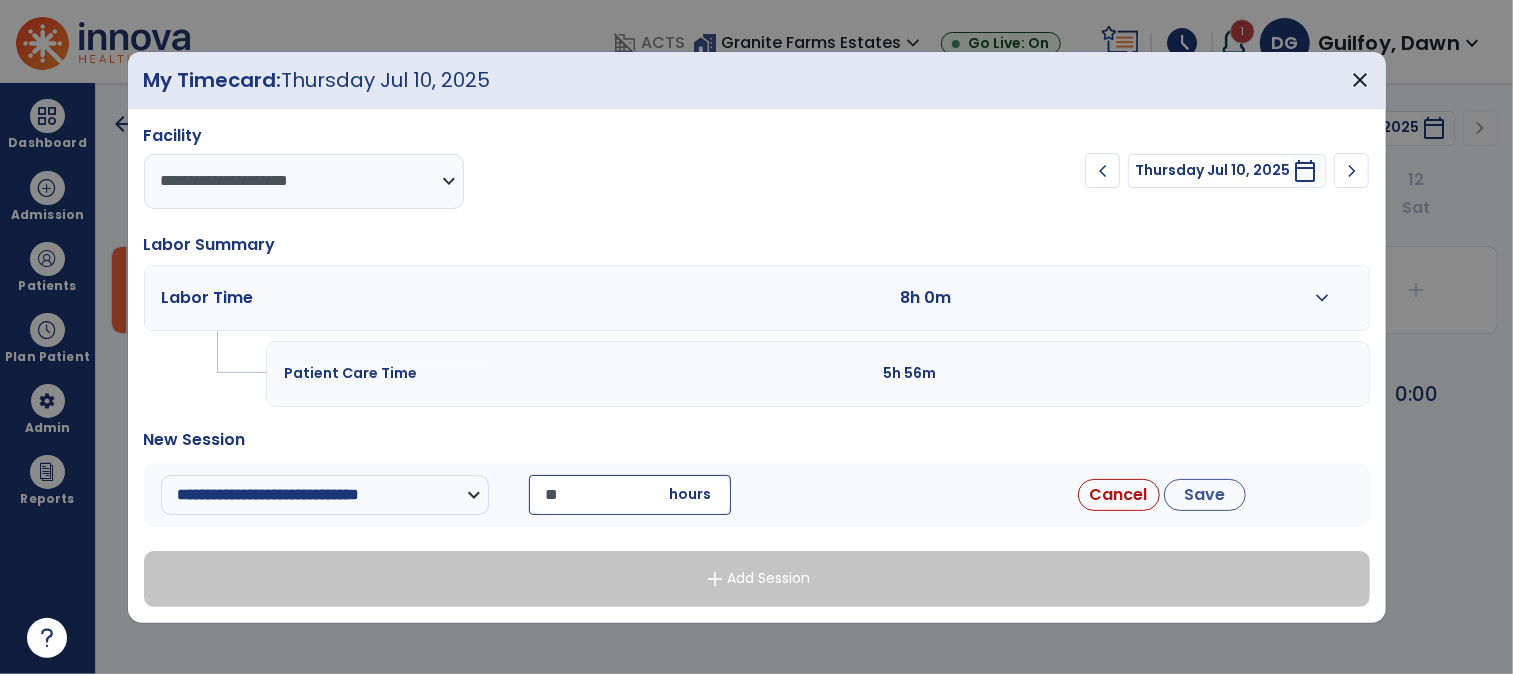 click on "**" at bounding box center [630, 495] 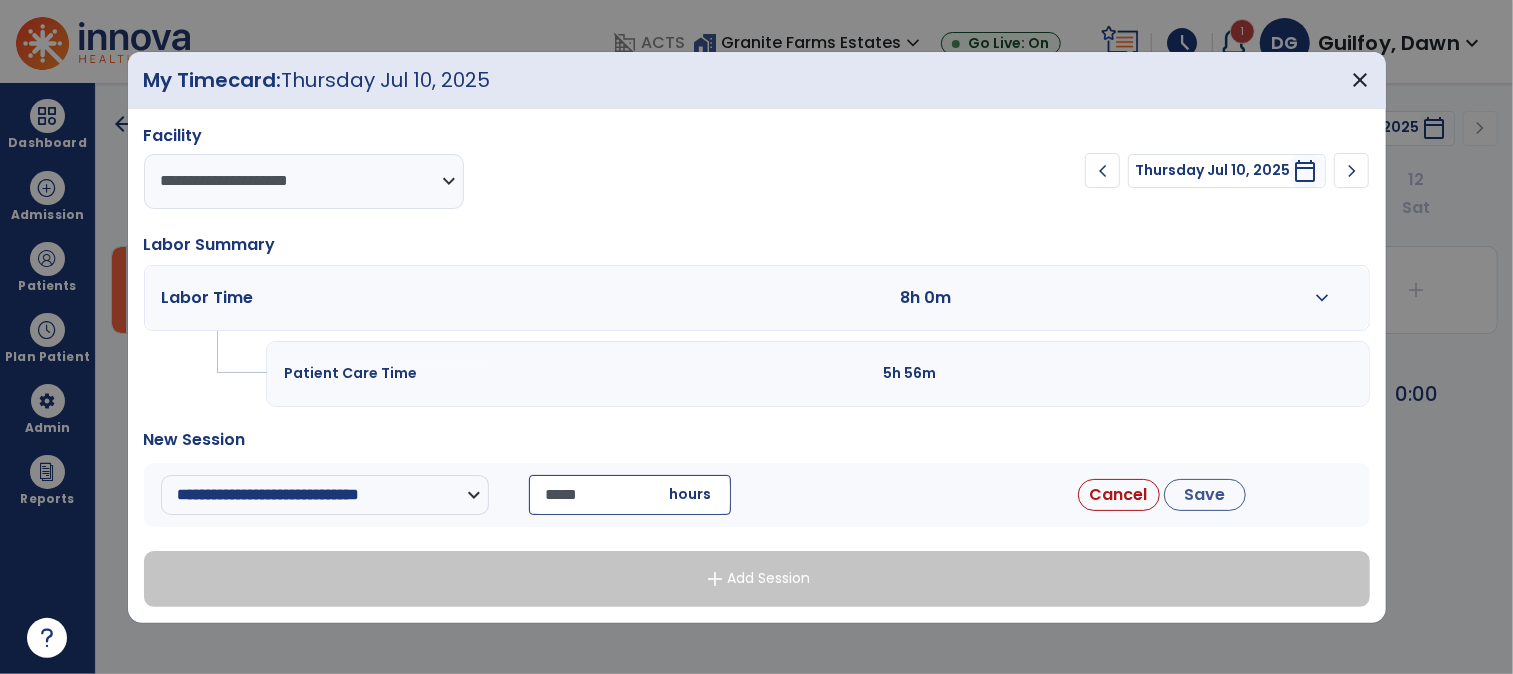 type on "*****" 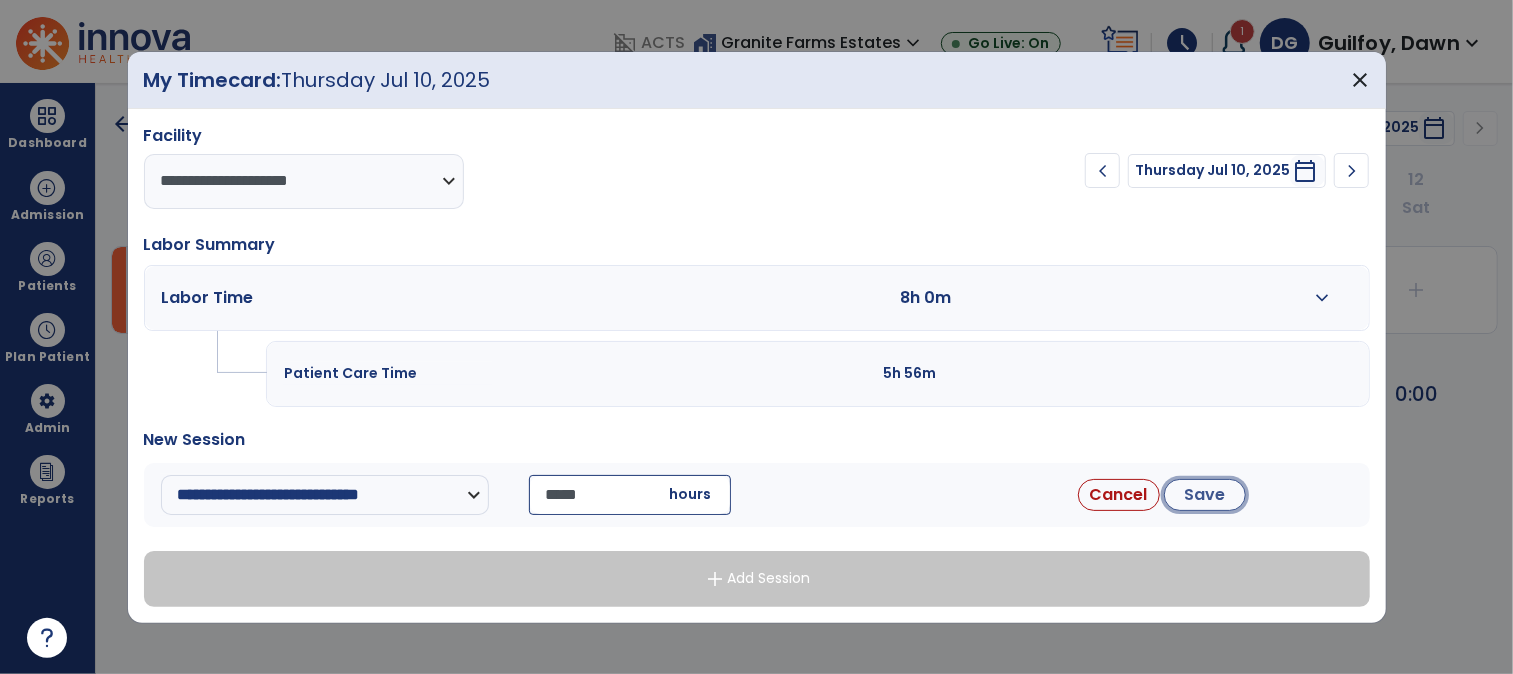 click on "Save" at bounding box center [1205, 495] 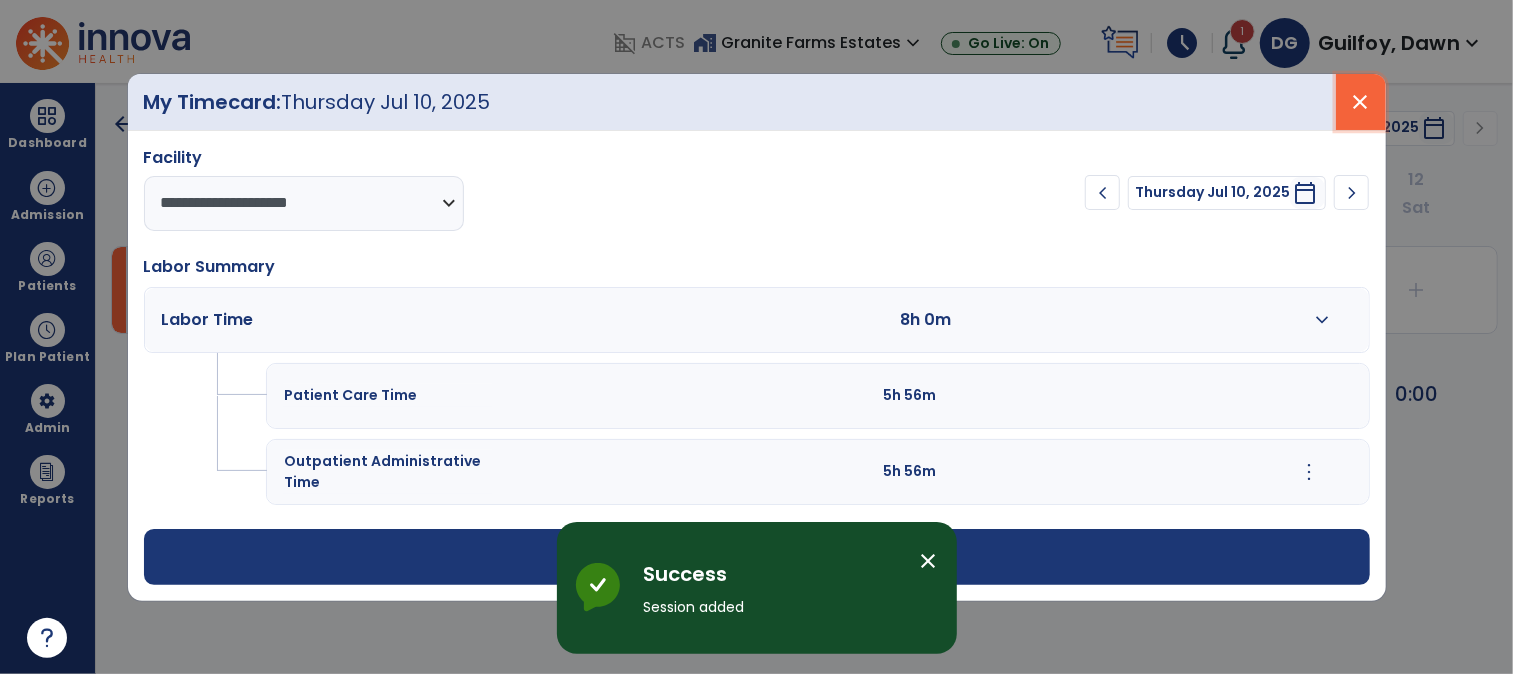 click on "close" at bounding box center (1361, 102) 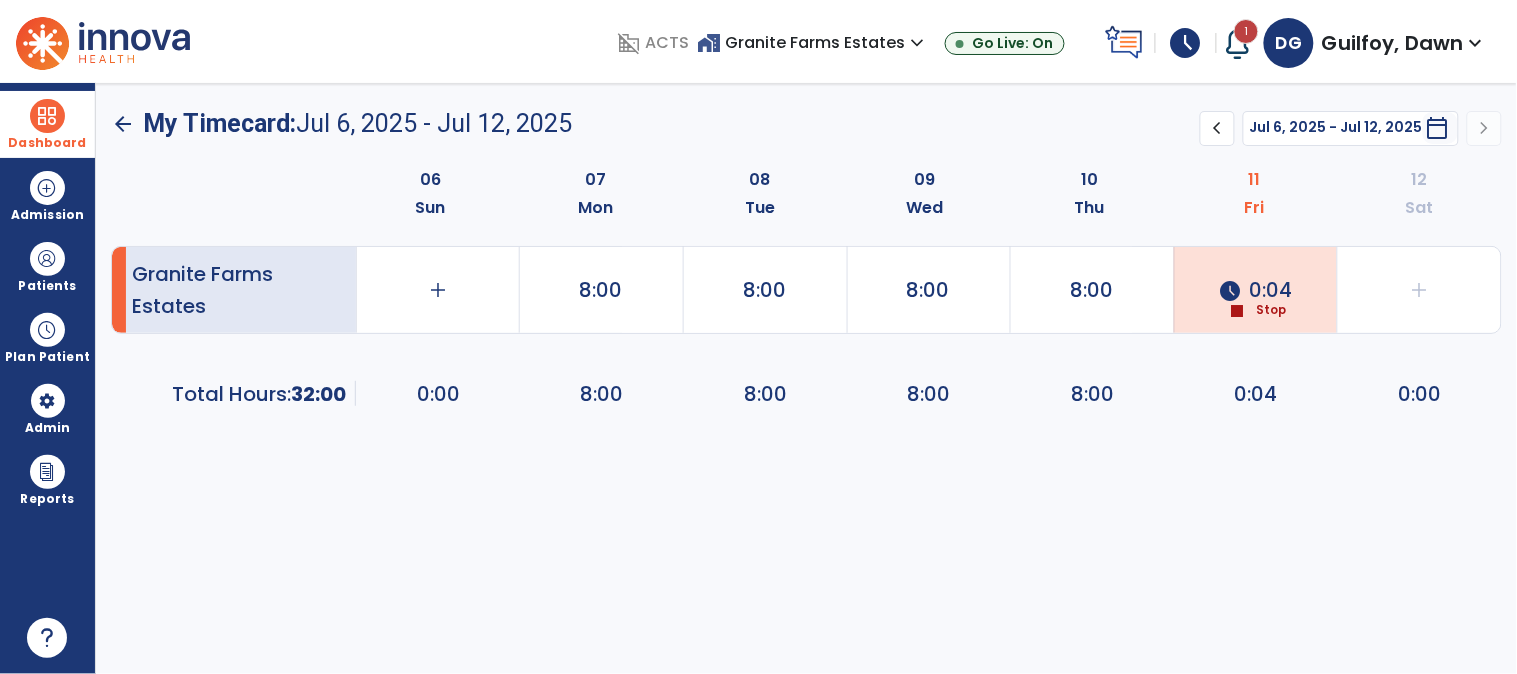 click at bounding box center (47, 116) 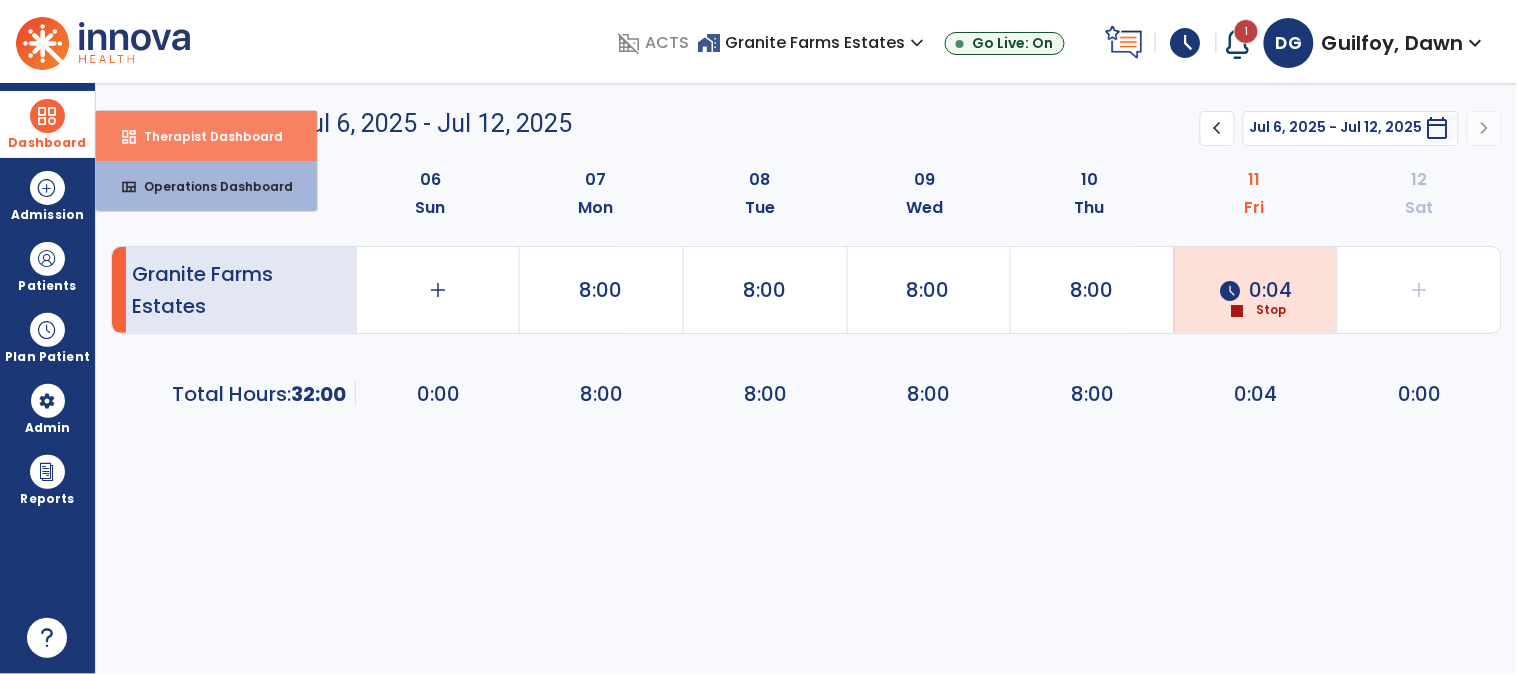 click on "dashboard  Therapist Dashboard" at bounding box center (206, 136) 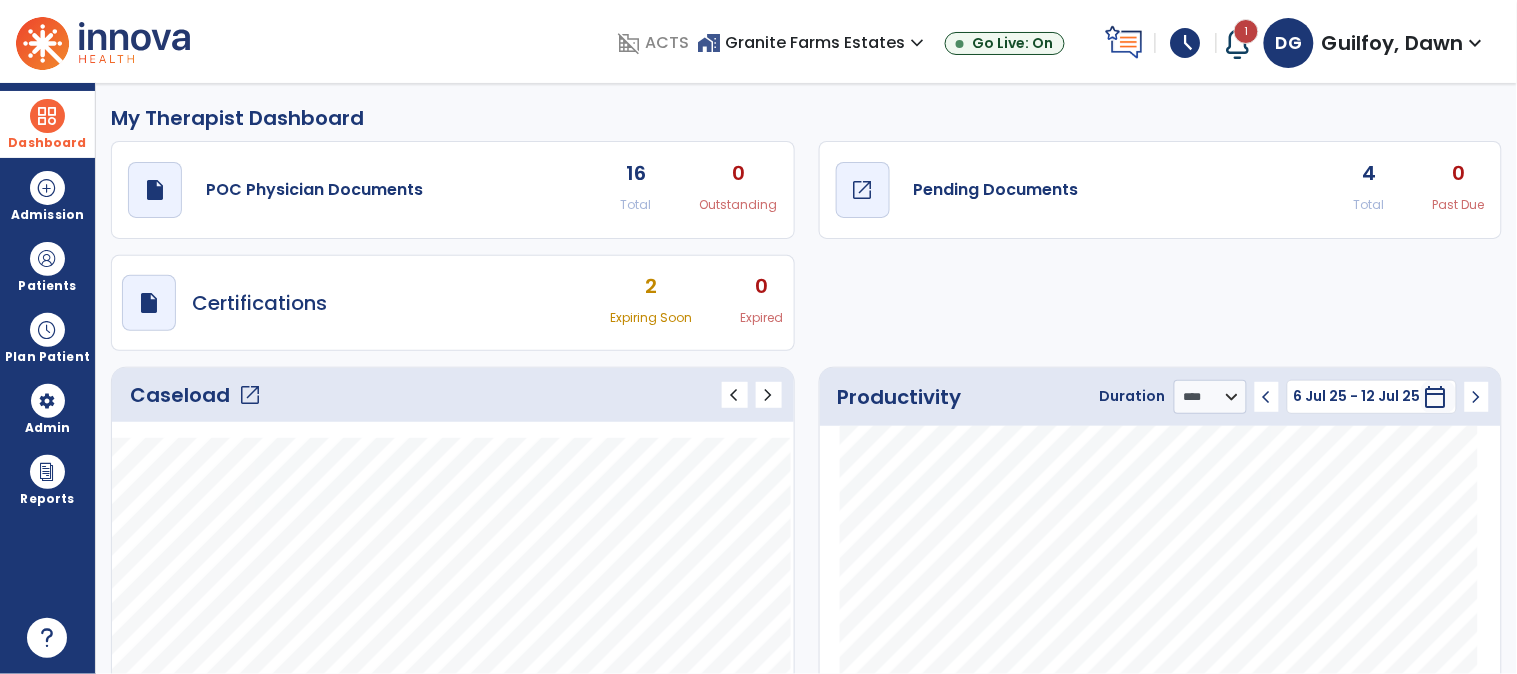 click on "open_in_new" 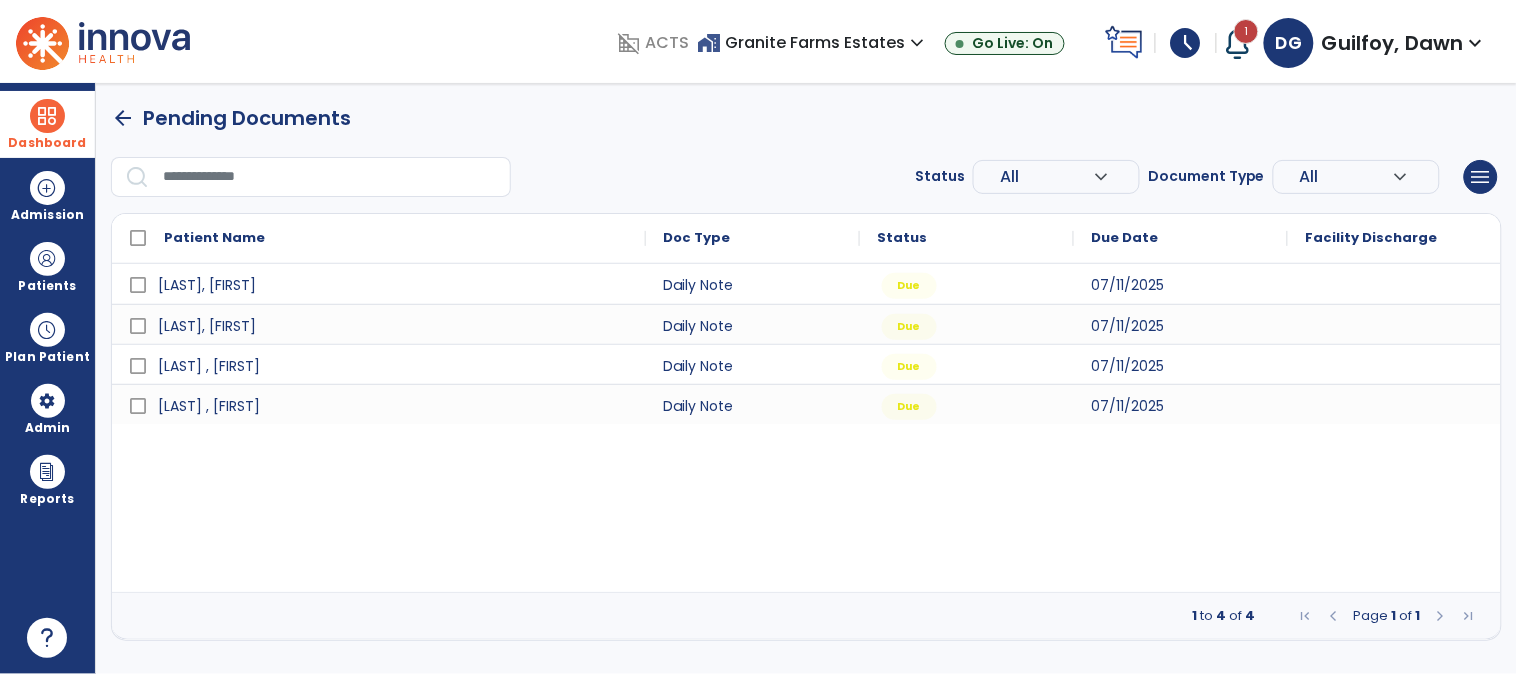click at bounding box center [47, 116] 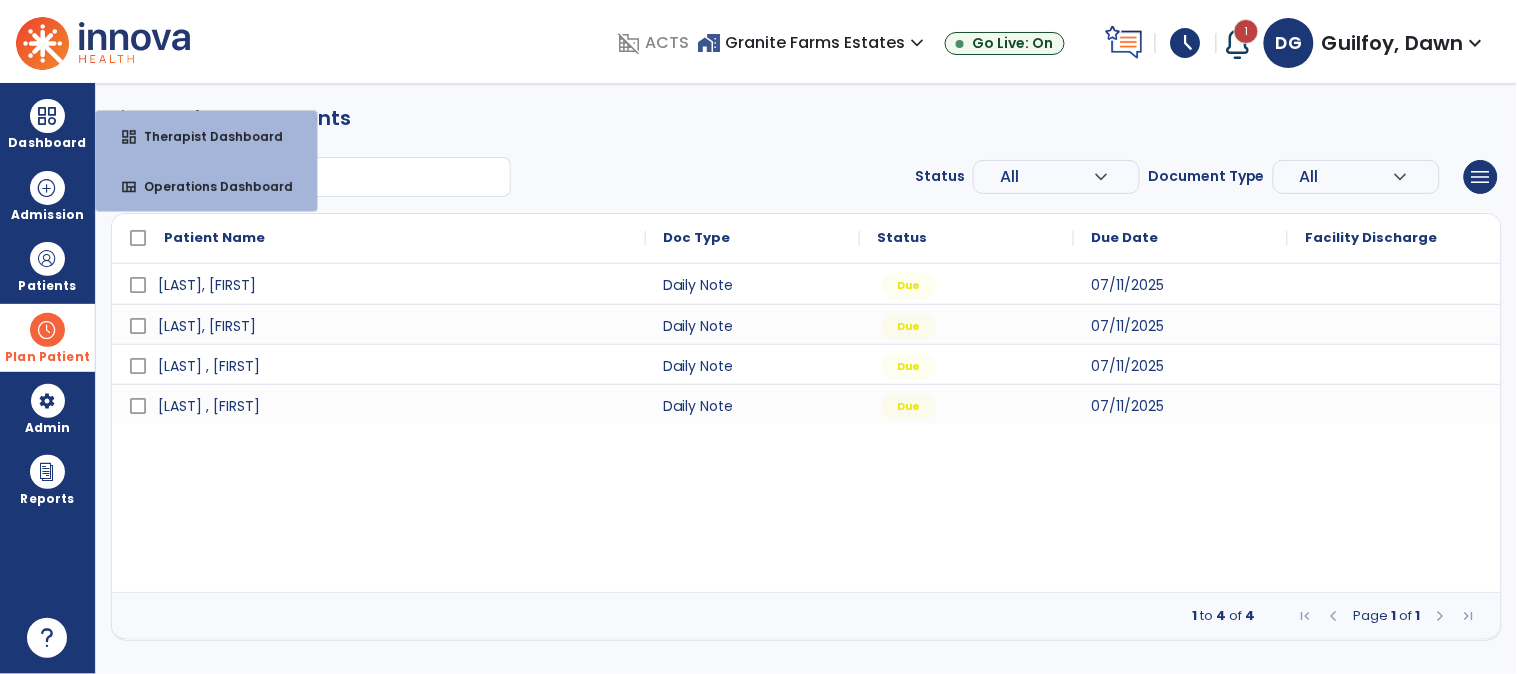 click on "Plan Patient" at bounding box center (47, 266) 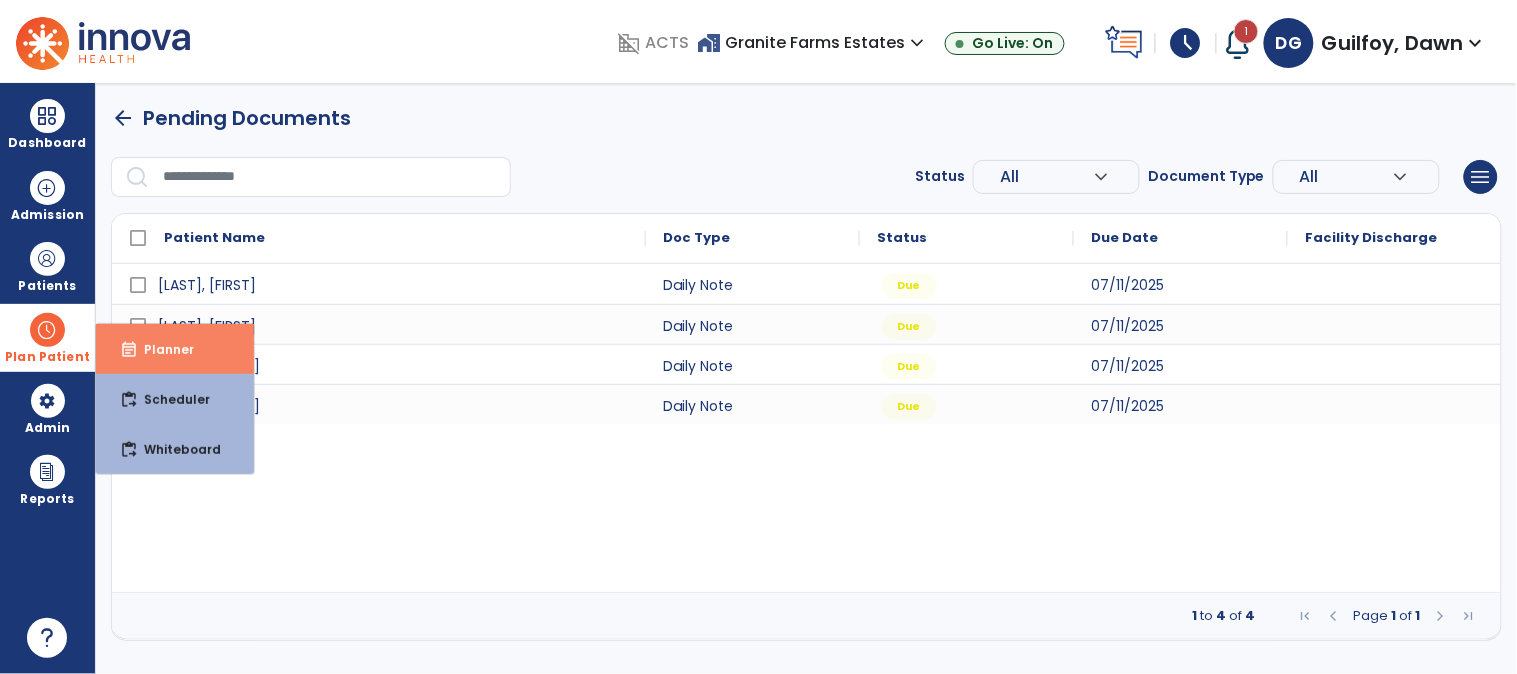 click on "Planner" at bounding box center (161, 349) 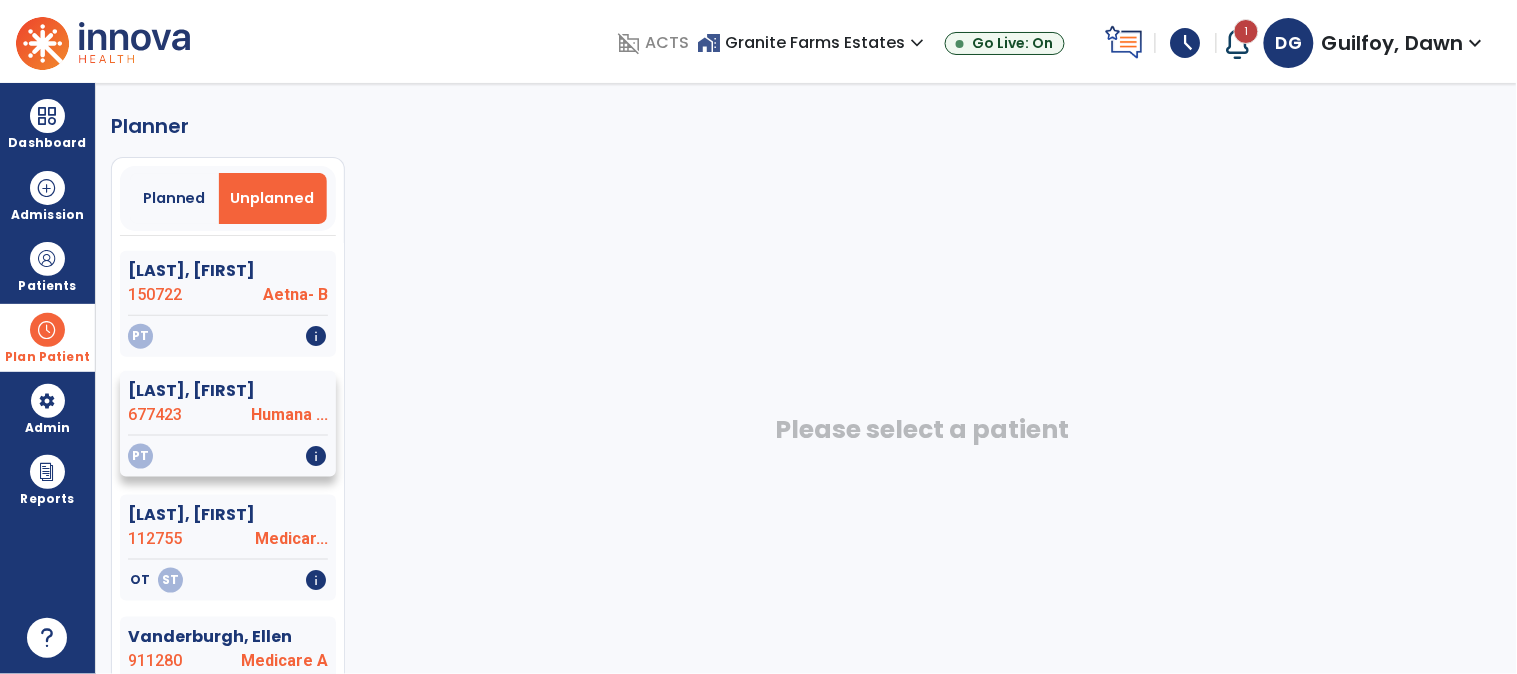 scroll, scrollTop: 555, scrollLeft: 0, axis: vertical 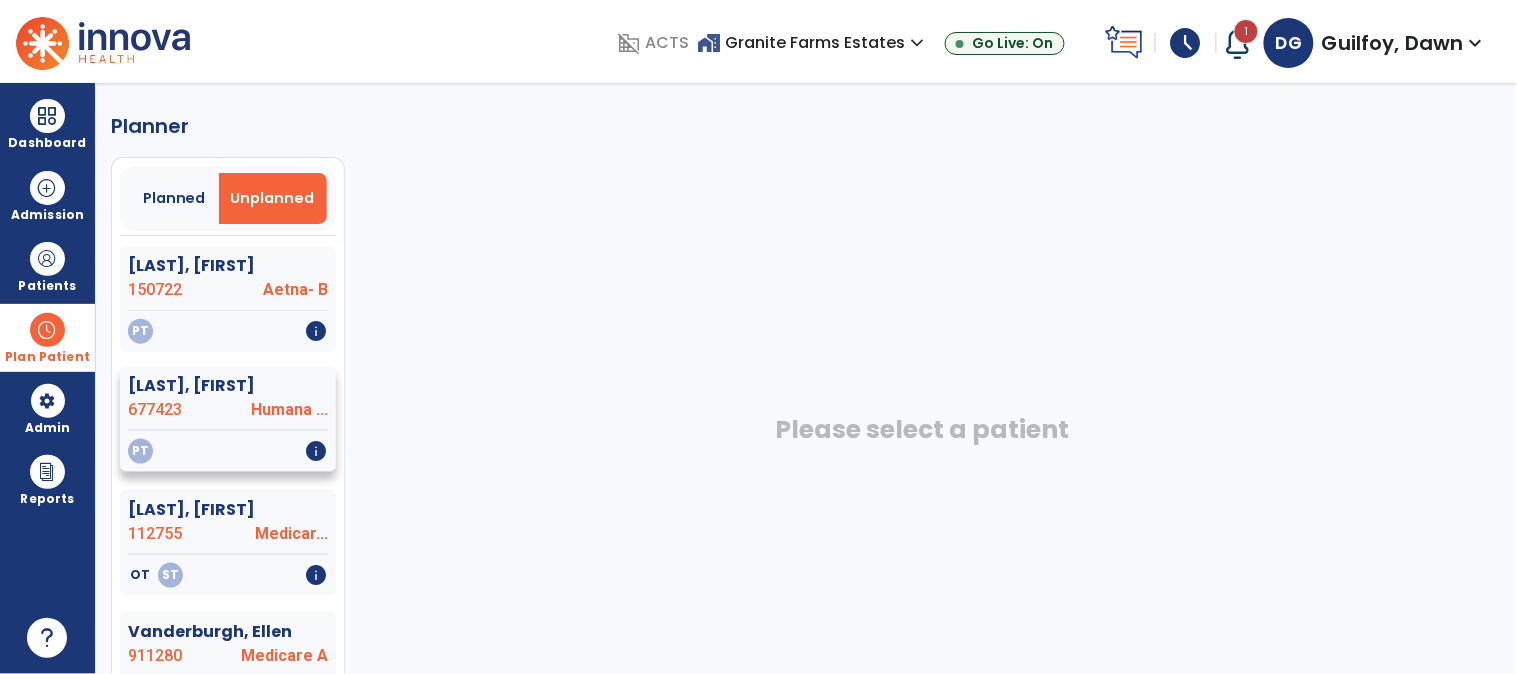 click on "[LAST], [FIRST]" 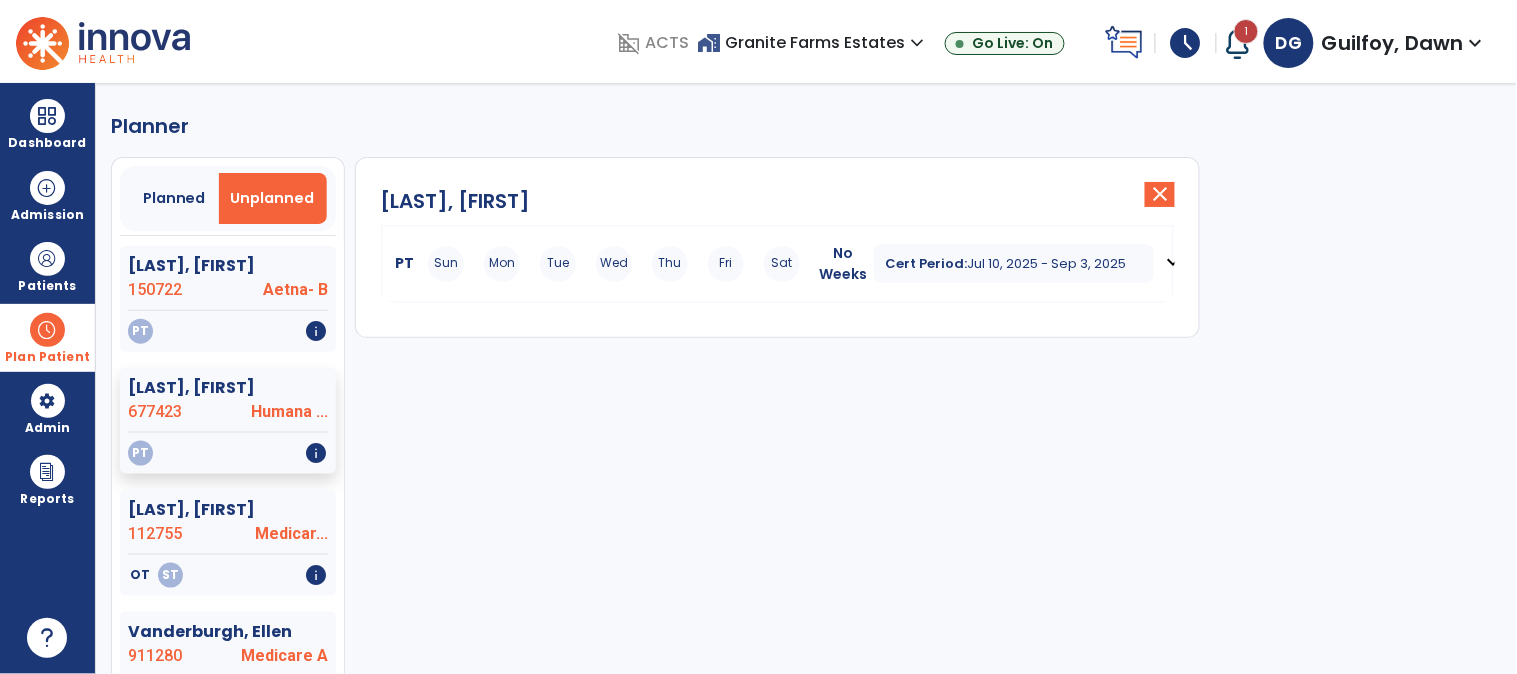 click on "PT" at bounding box center (400, 263) 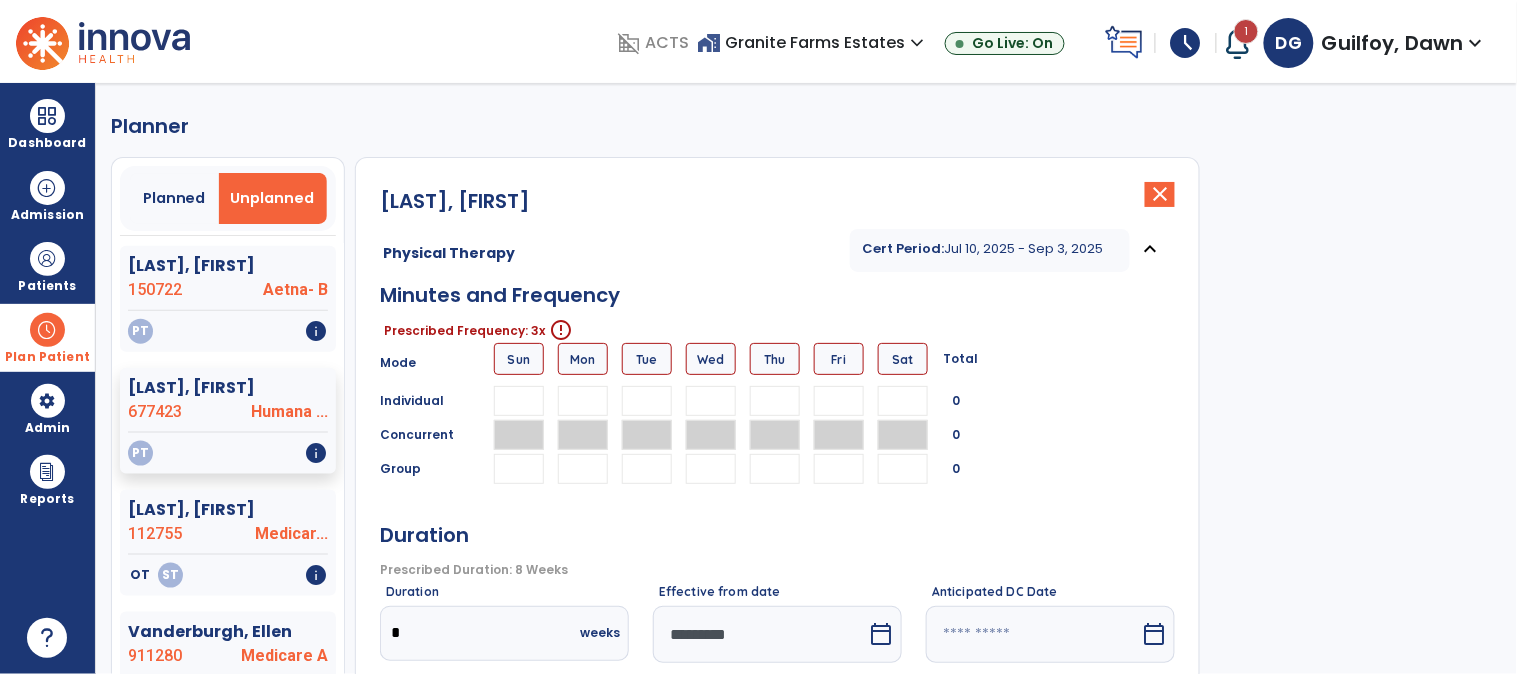 click on "Mon" at bounding box center [583, 359] 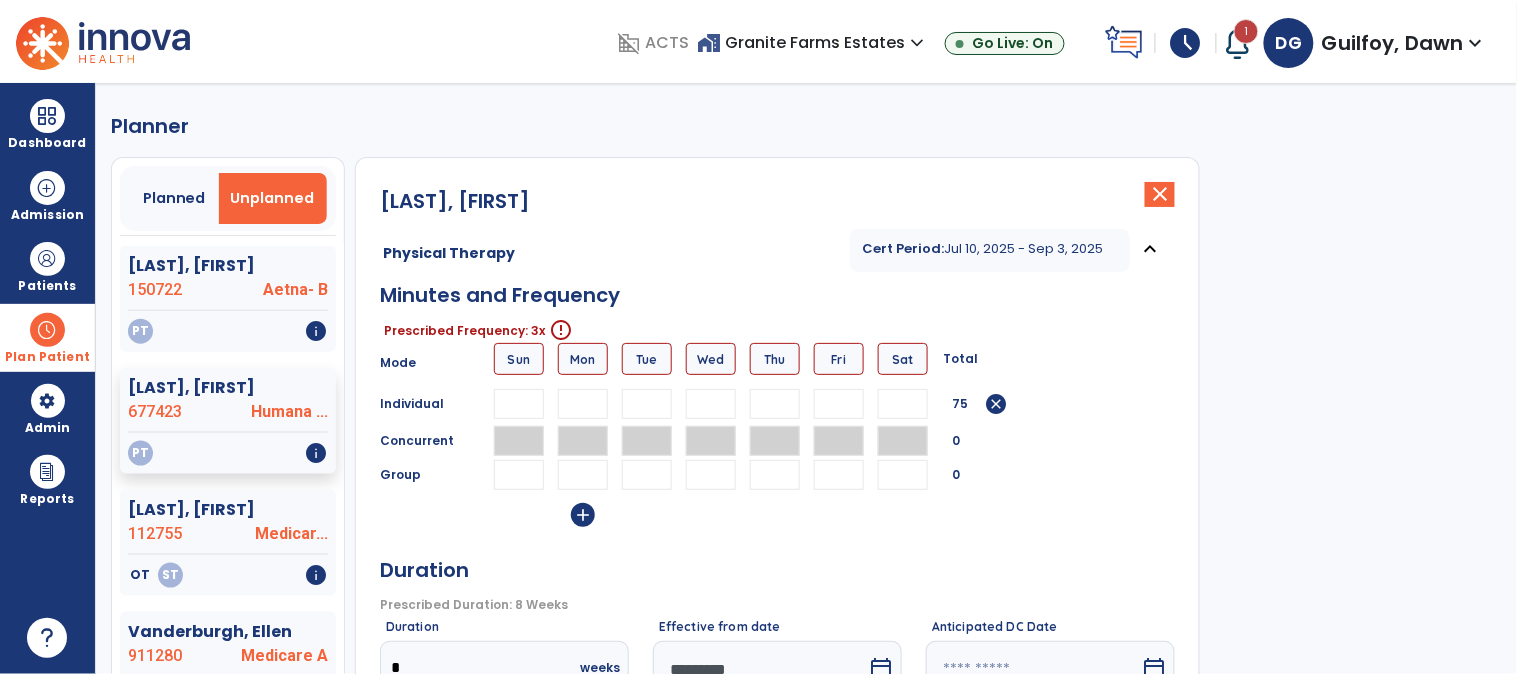 type on "**" 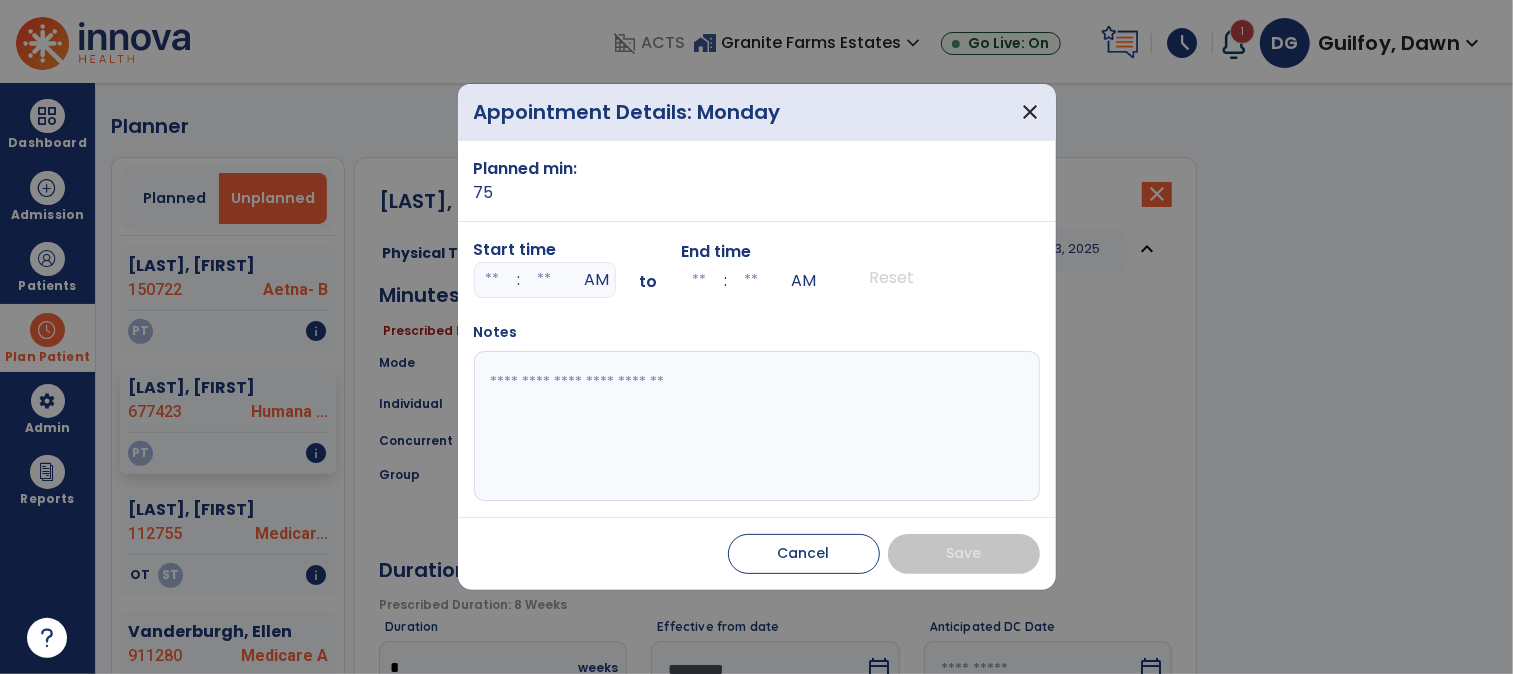 click at bounding box center (493, 280) 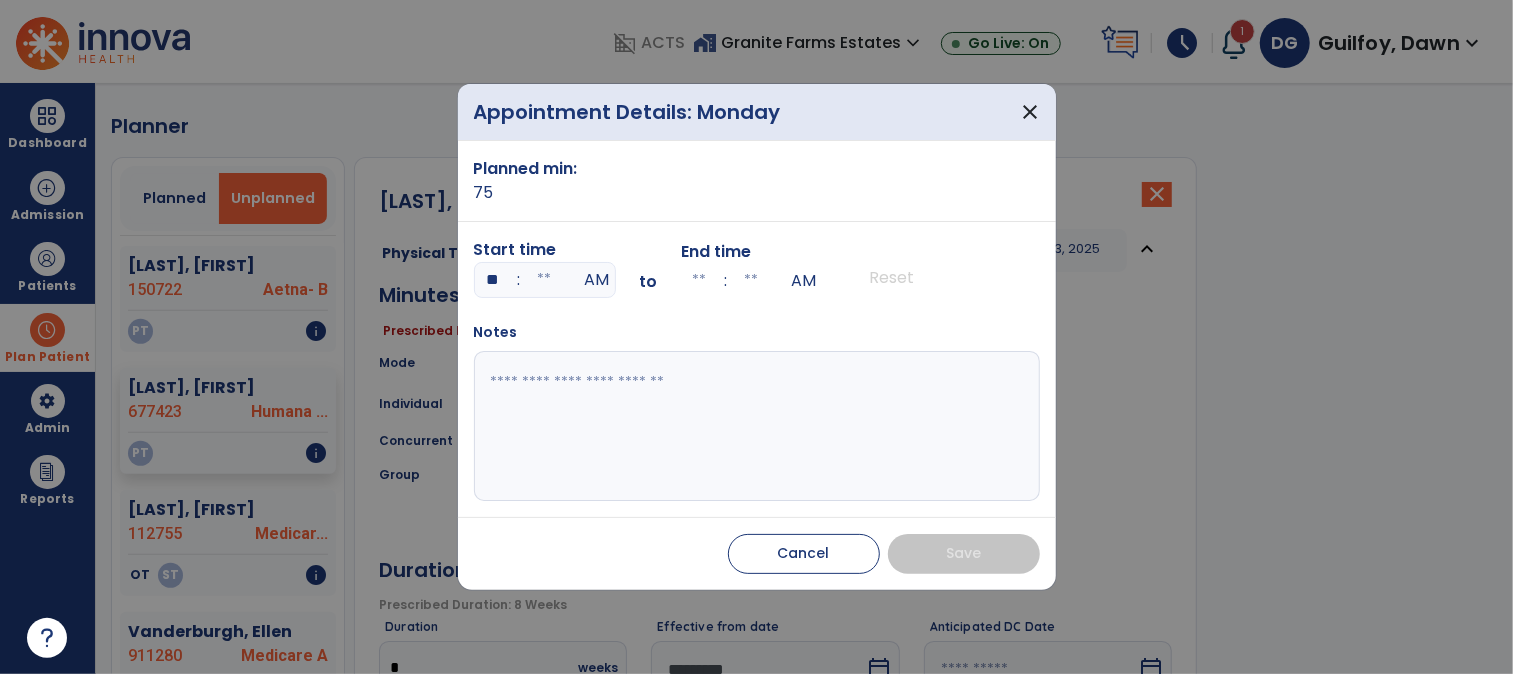 type on "**" 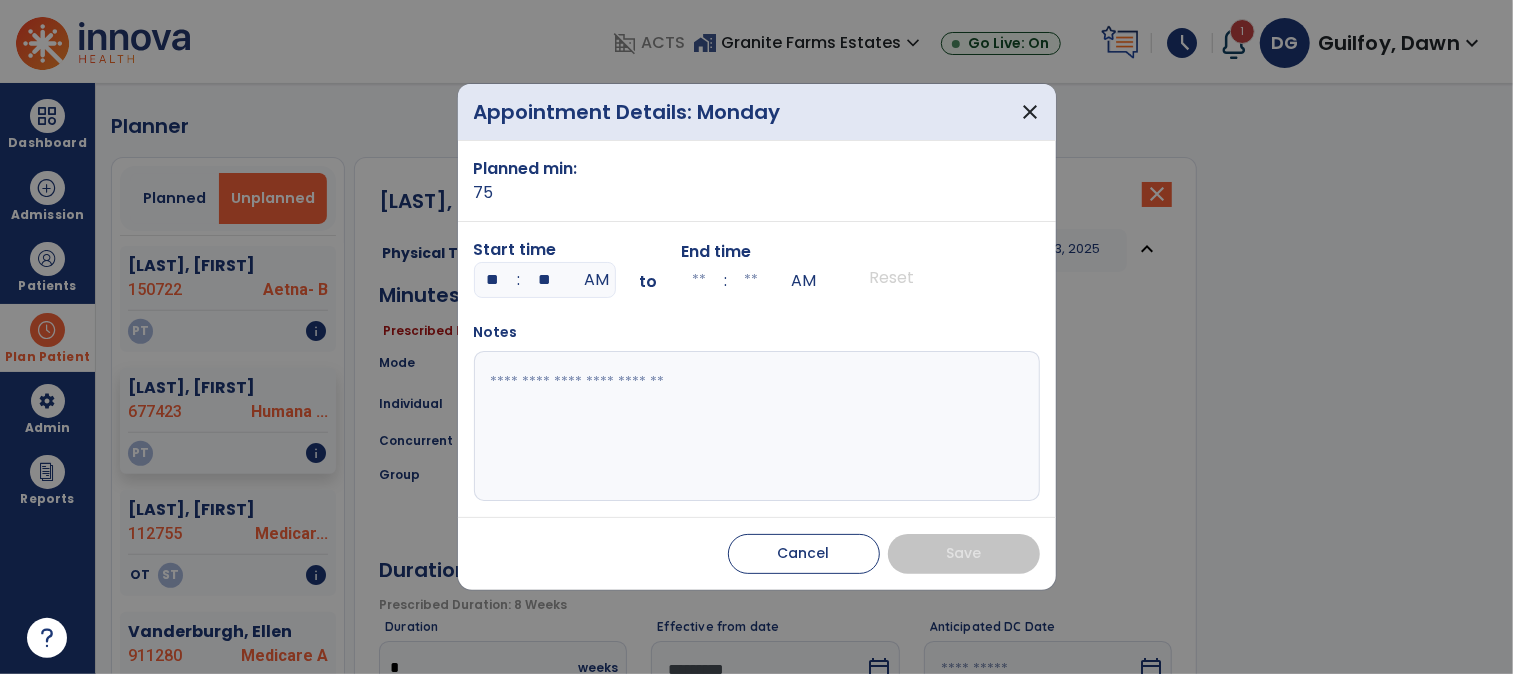 type on "**" 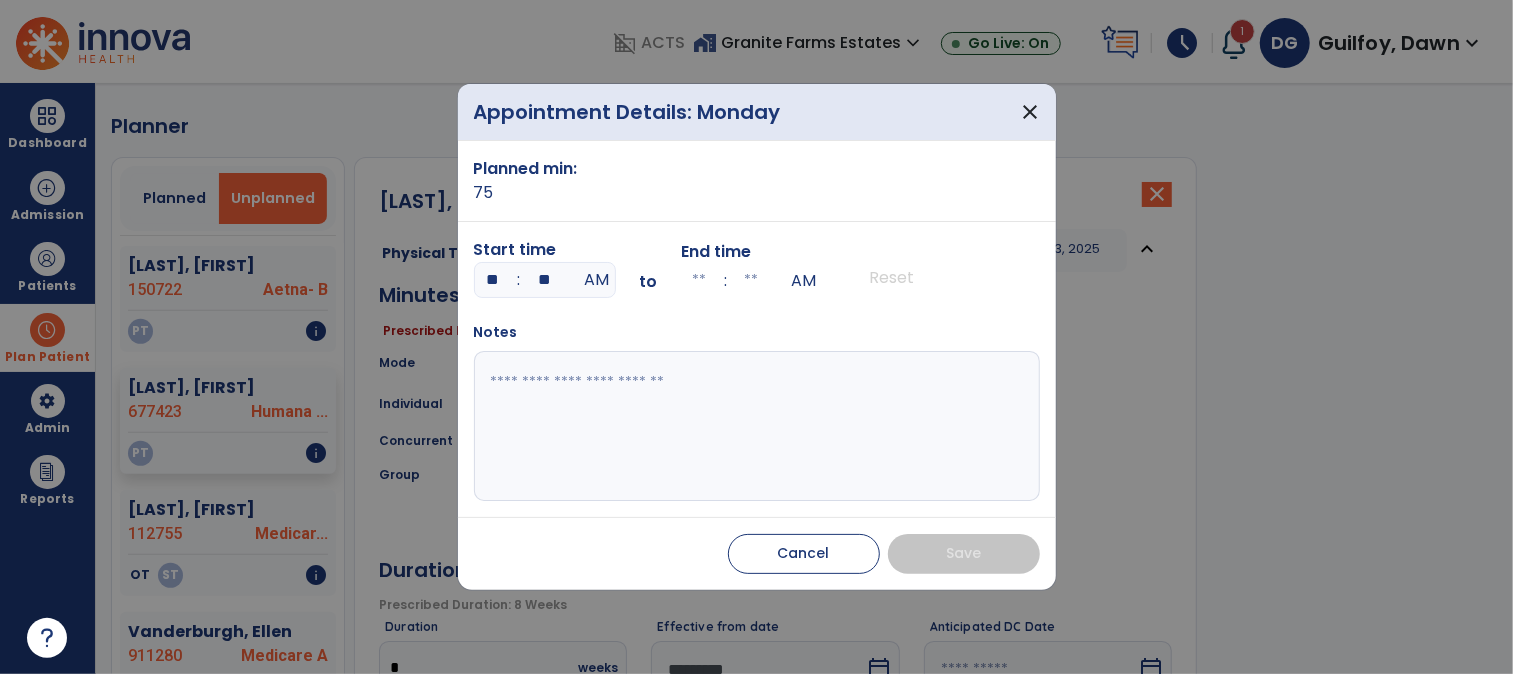 type on "**" 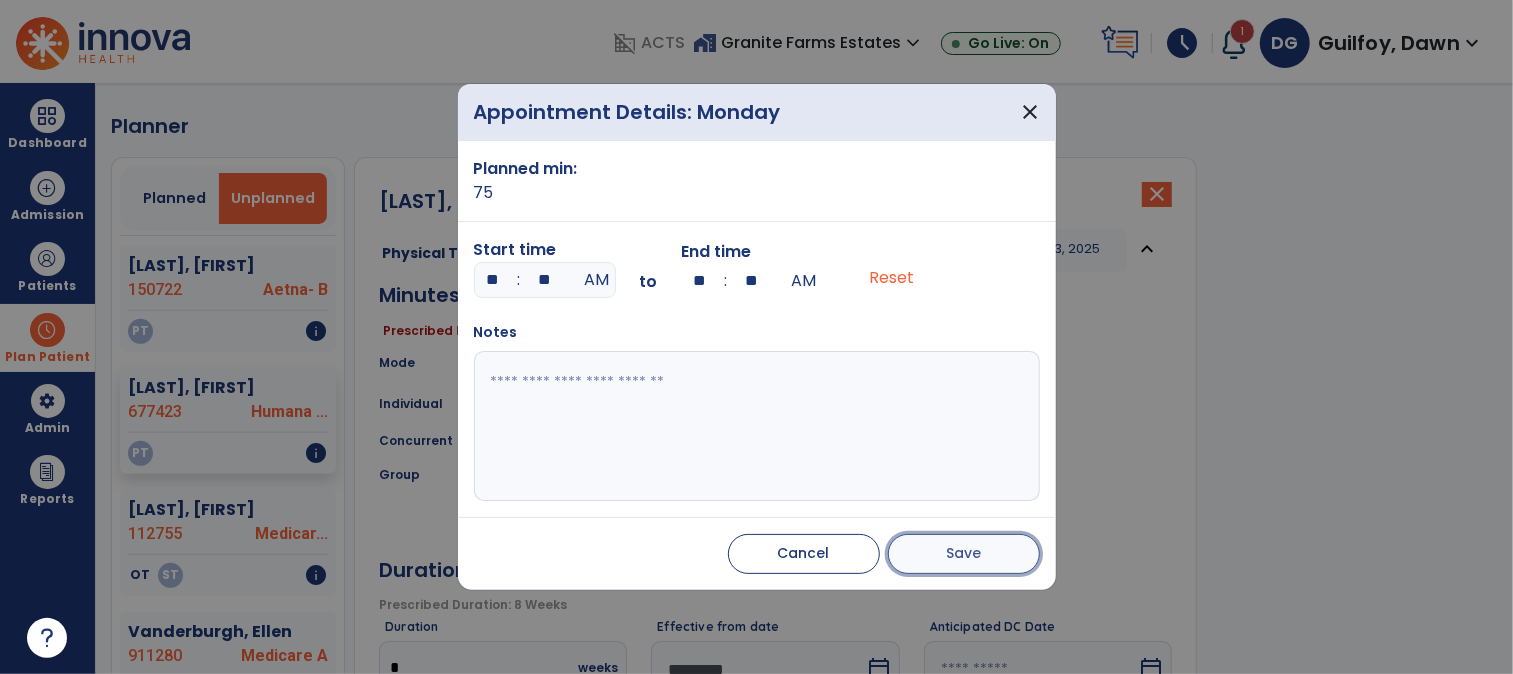 click on "Save" at bounding box center (963, 553) 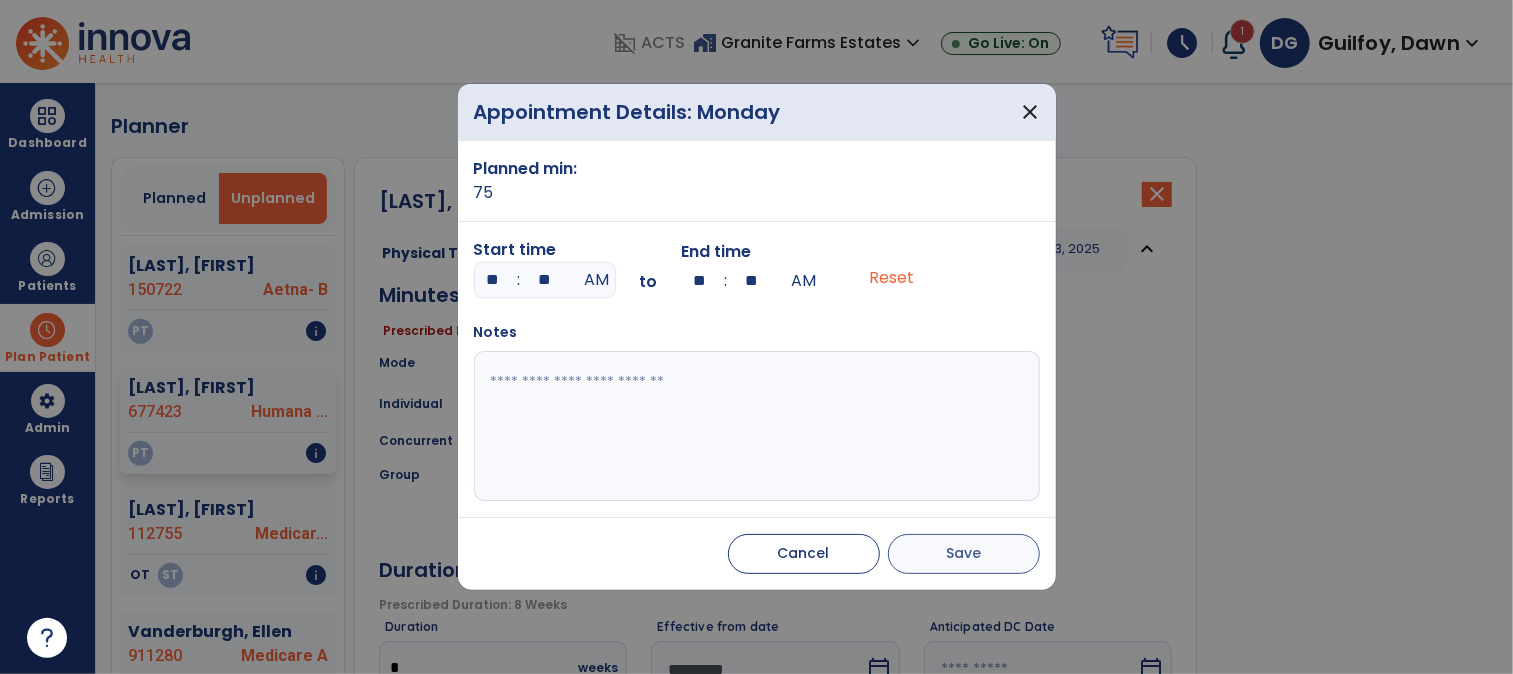 type 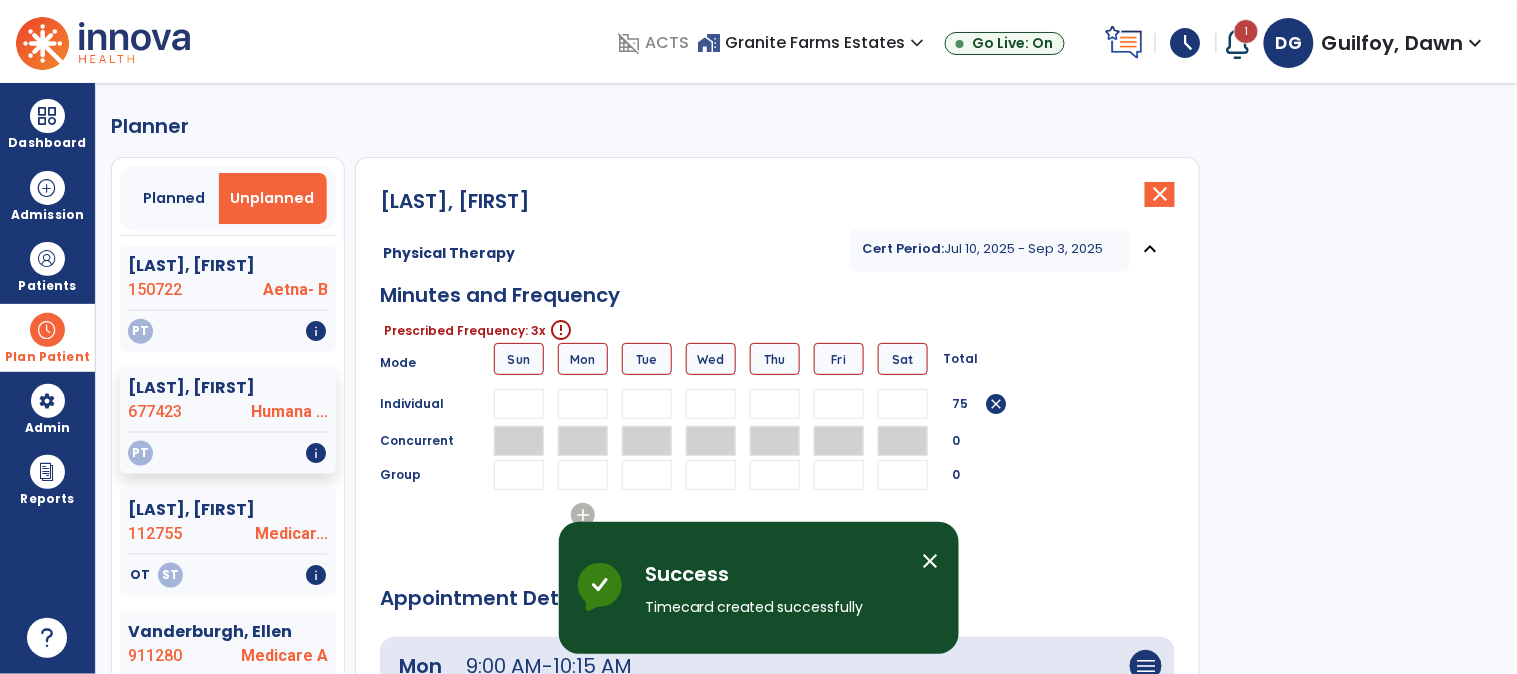 click on "Tue" at bounding box center (647, 359) 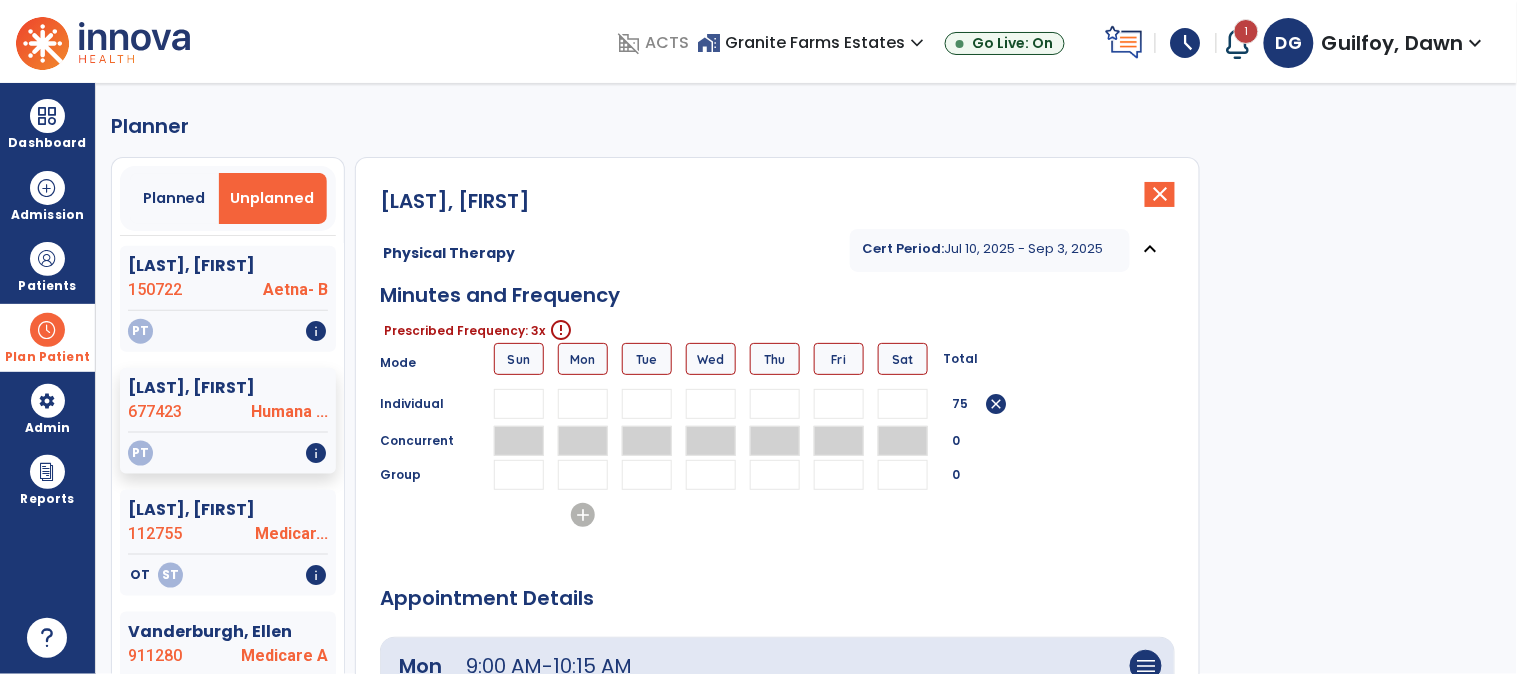 click on "Tue" at bounding box center (647, 359) 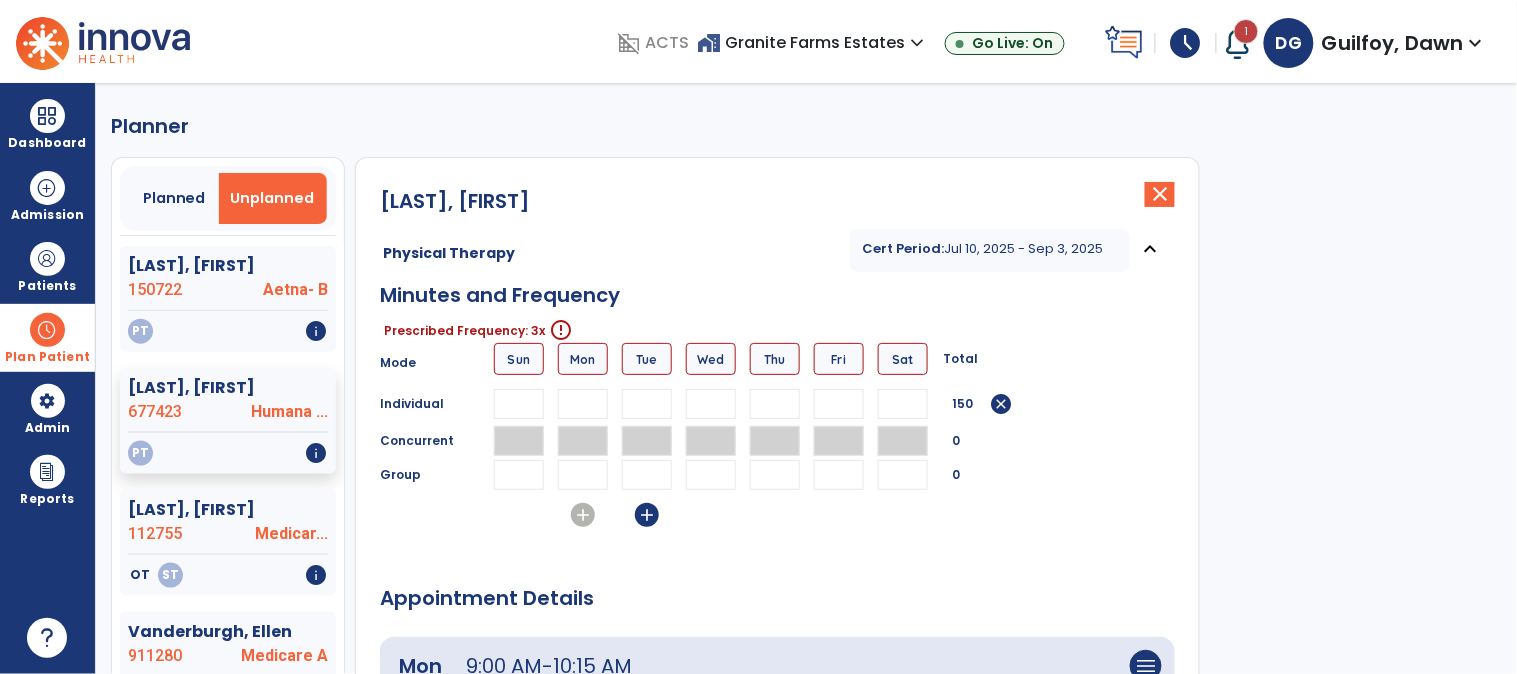 type on "**" 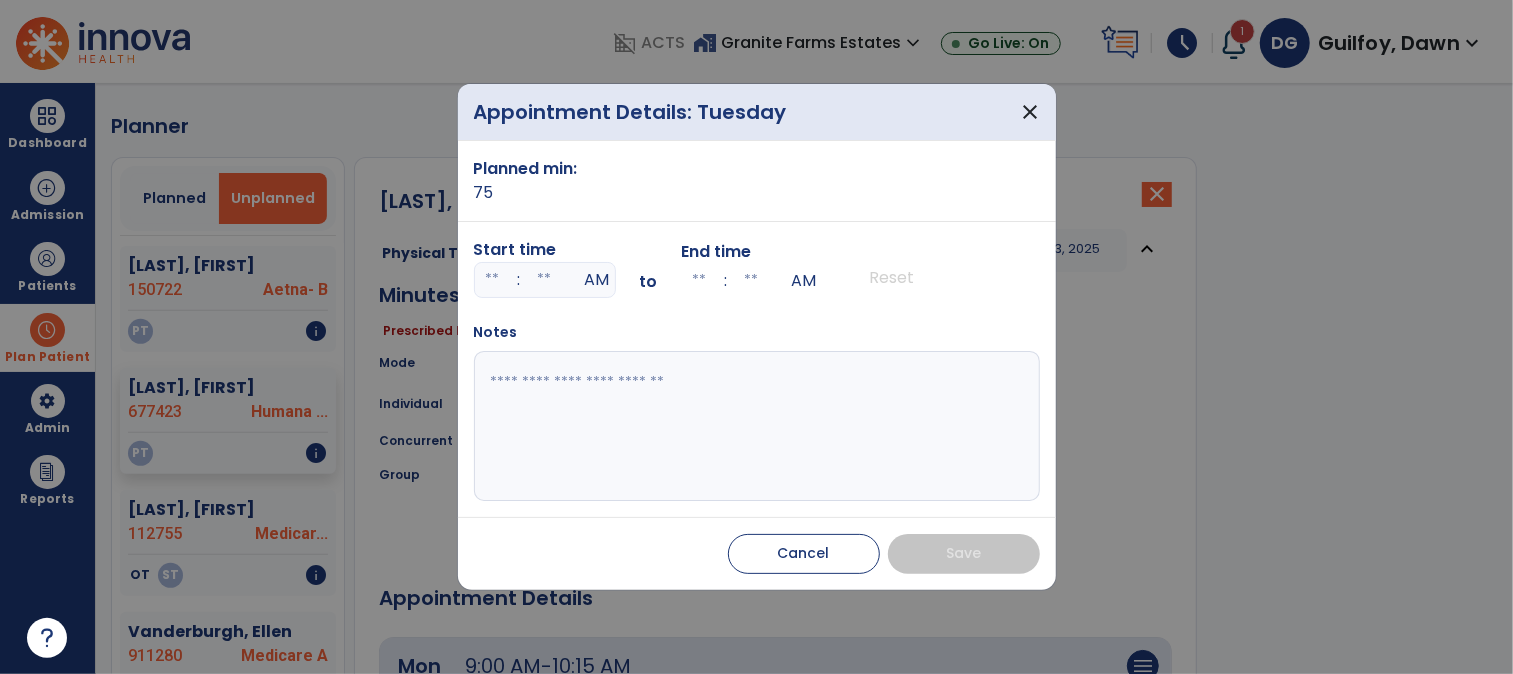 click at bounding box center [493, 280] 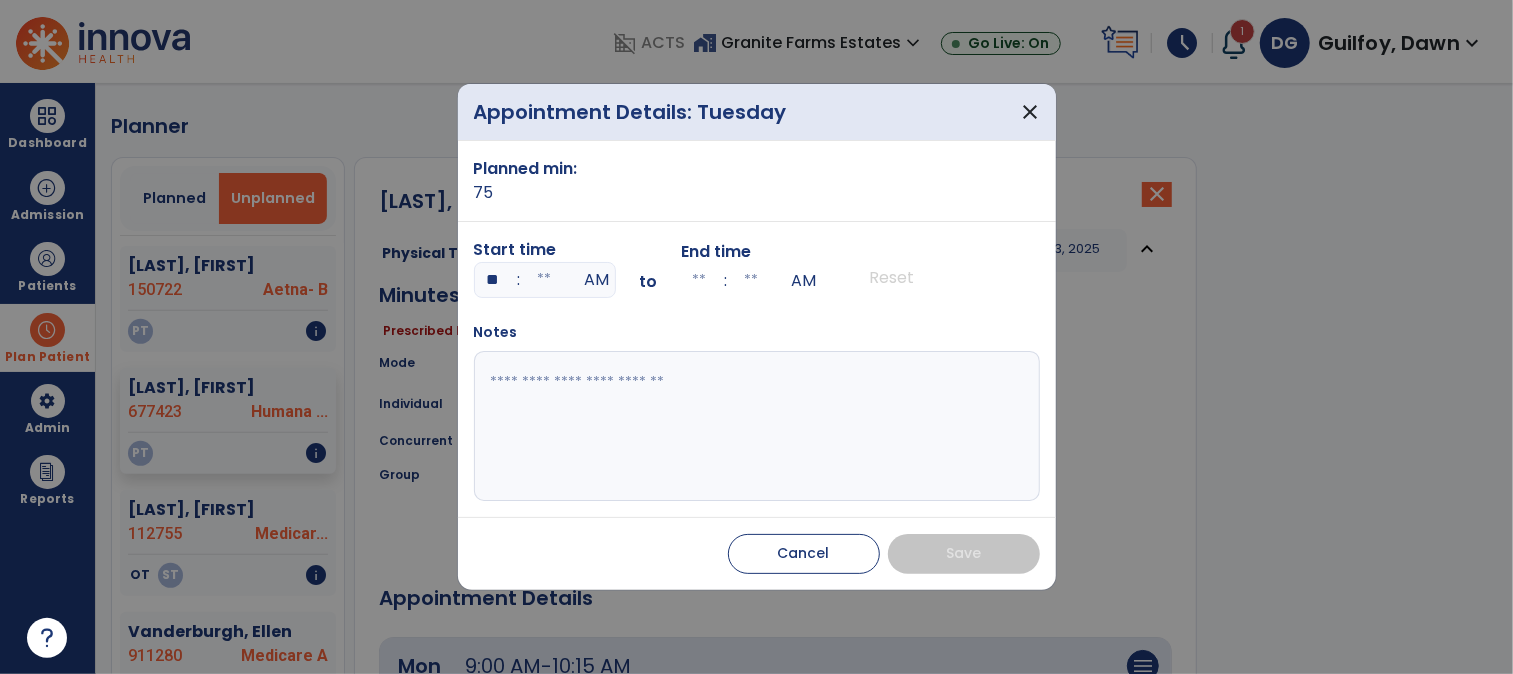 type on "**" 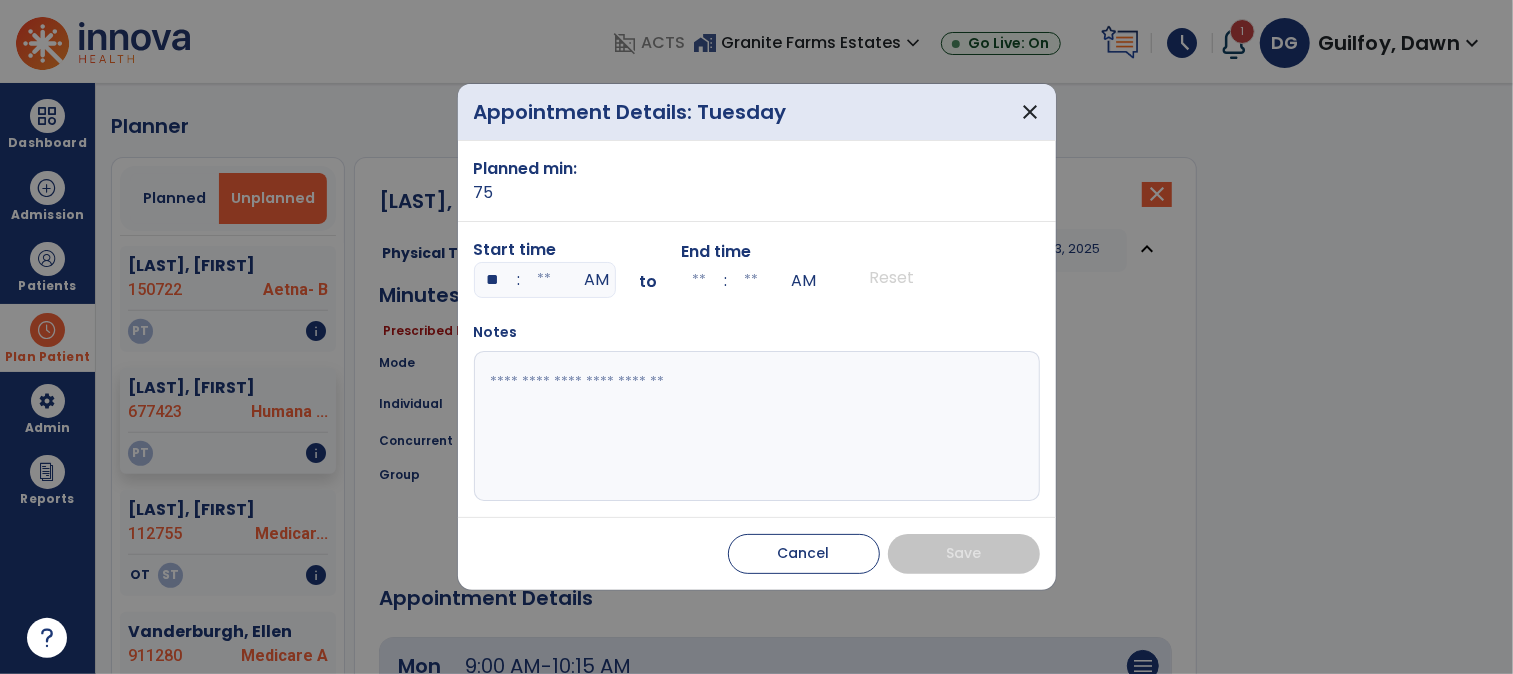 click at bounding box center [545, 280] 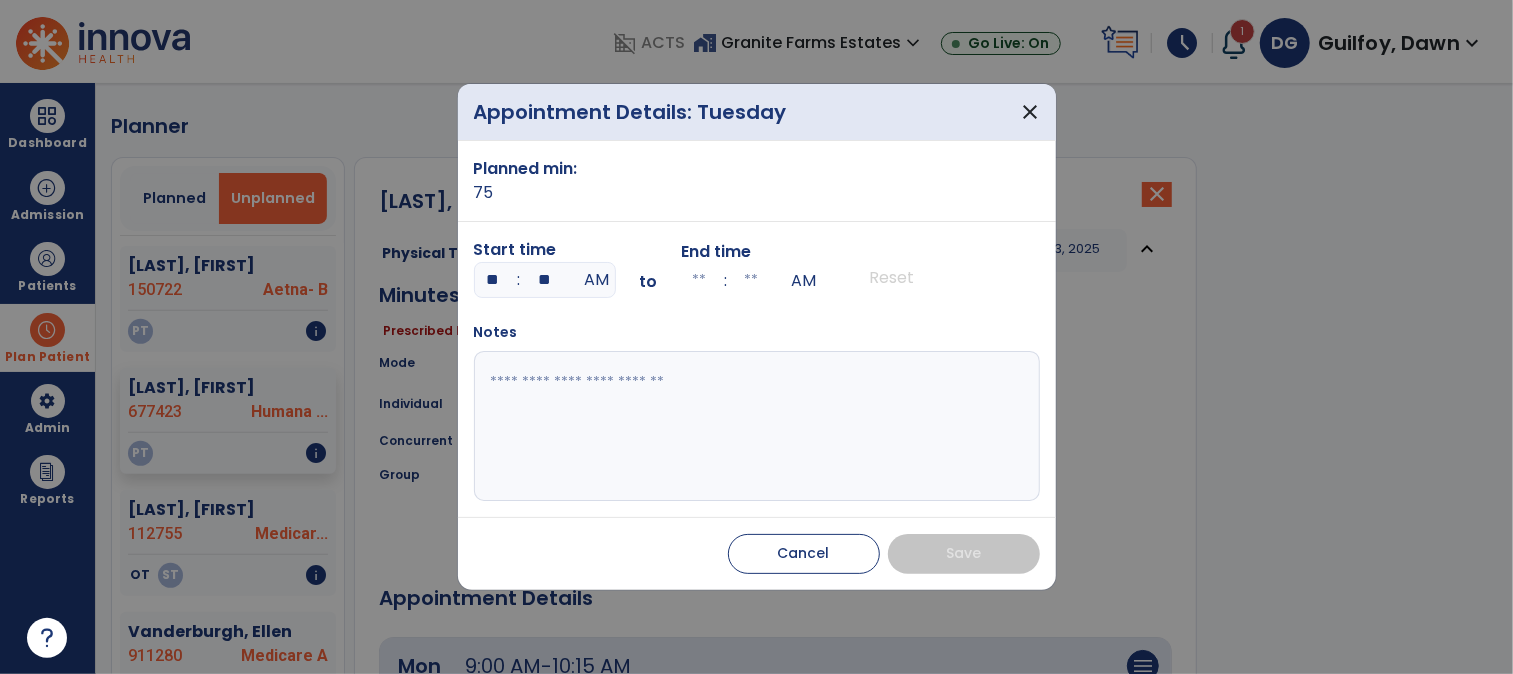 type on "**" 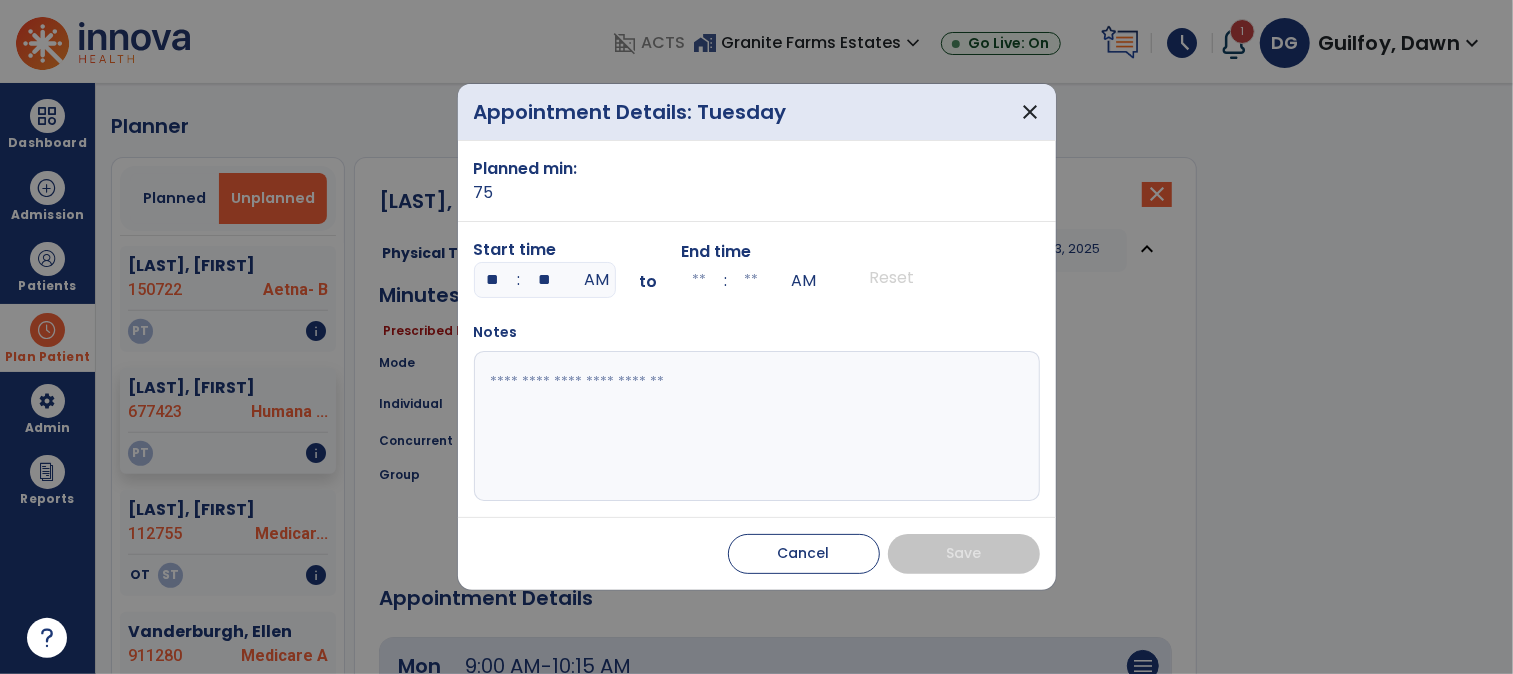 type on "**" 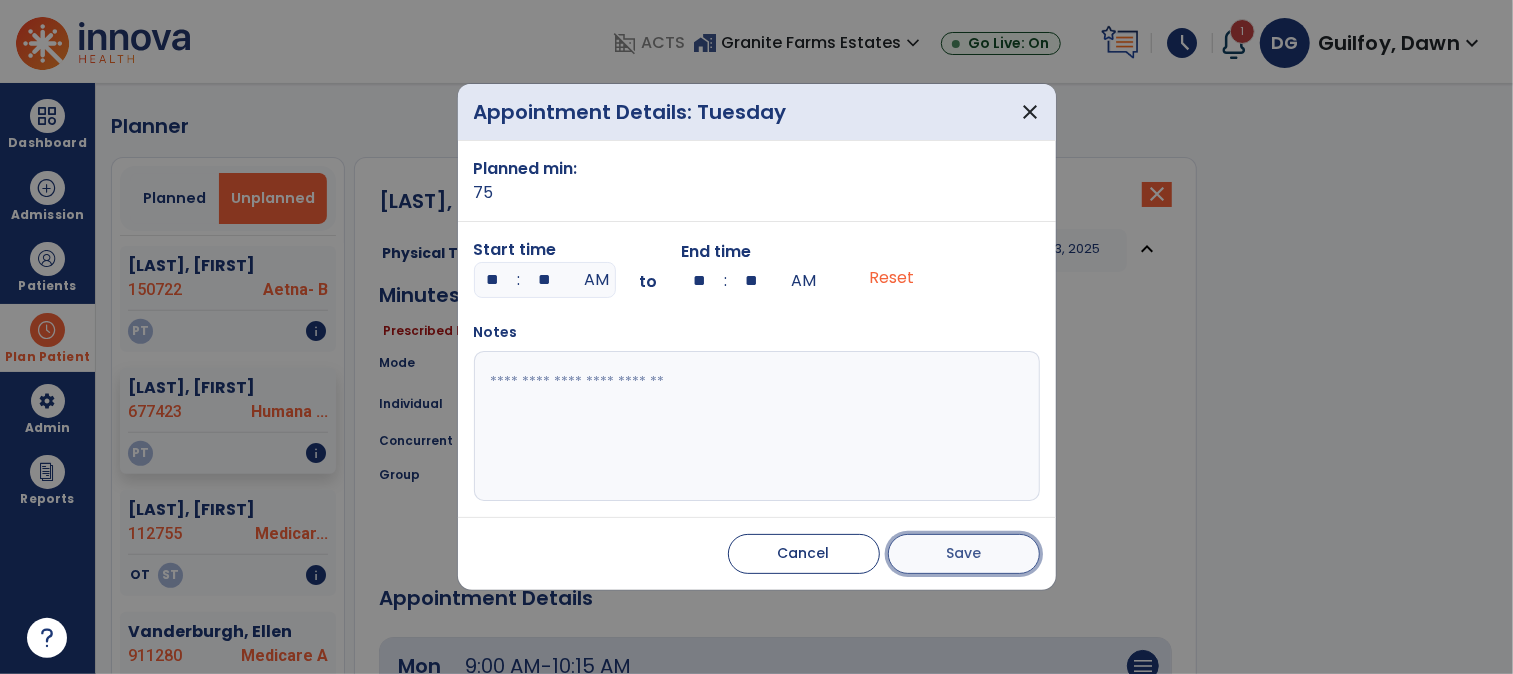 click on "Save" at bounding box center (964, 554) 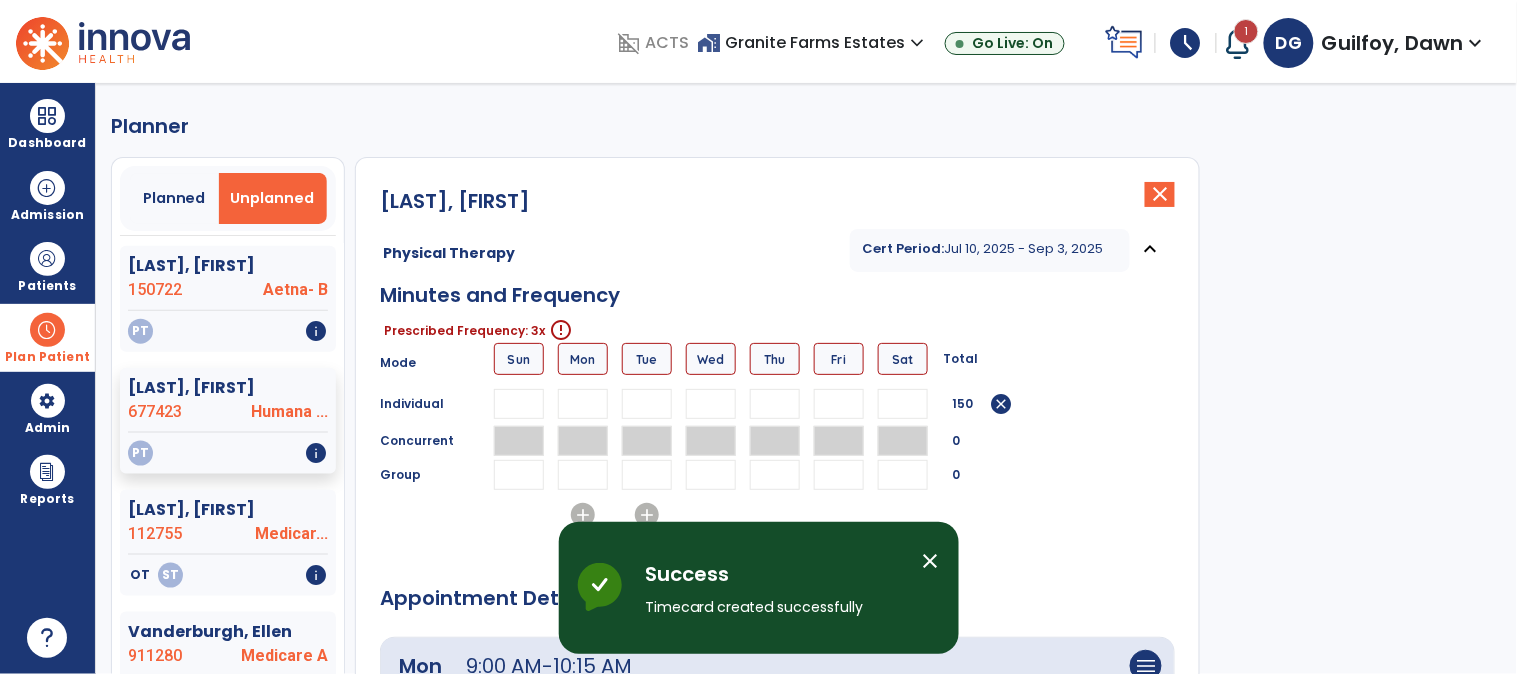 click on "Fri" at bounding box center [839, 359] 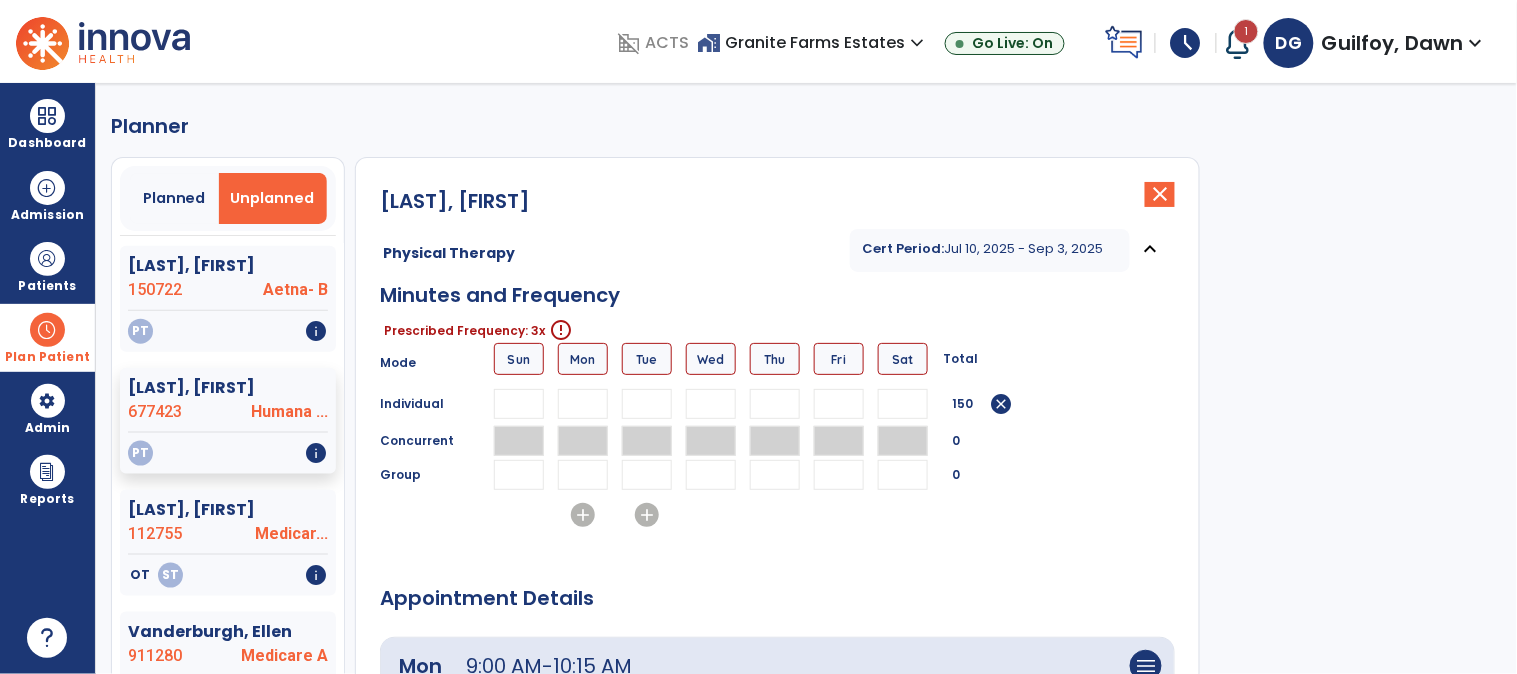 click at bounding box center [839, 404] 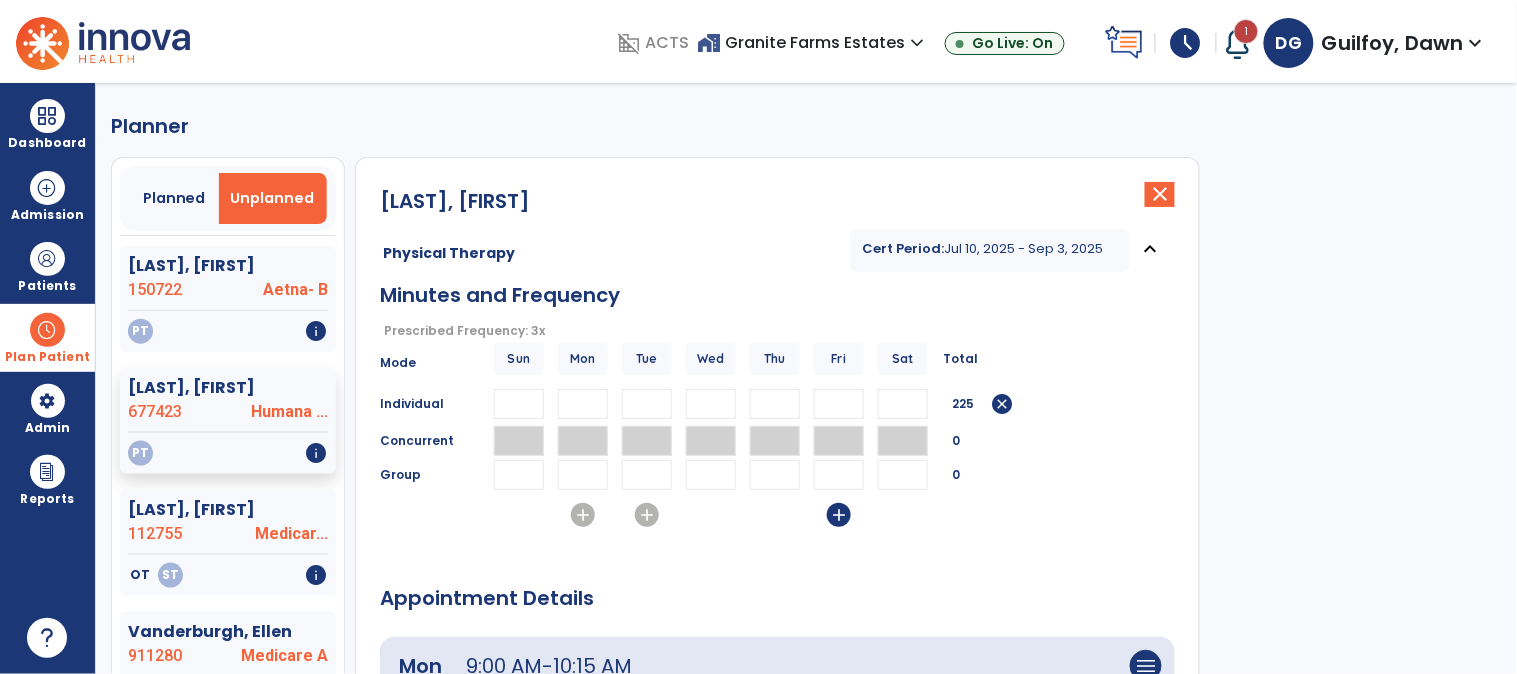 type on "**" 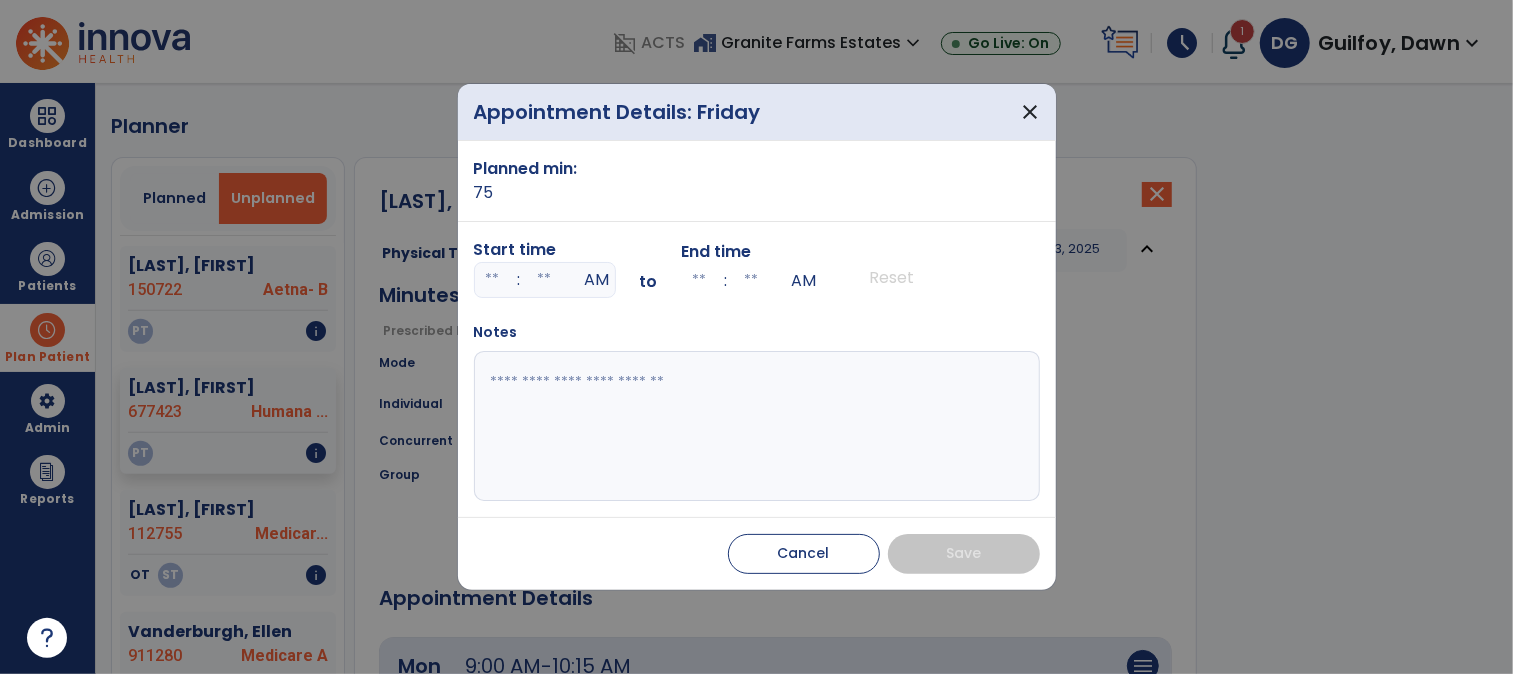 click at bounding box center (493, 280) 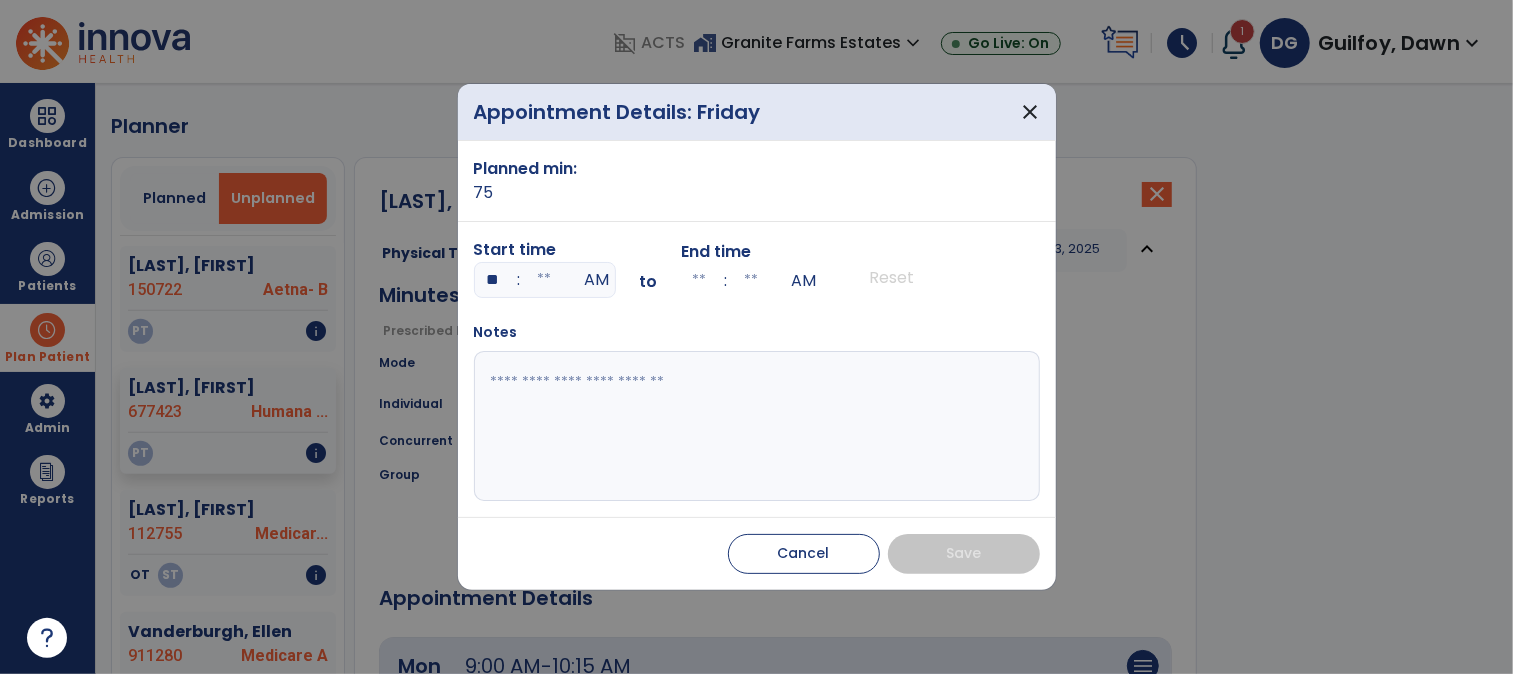 type on "**" 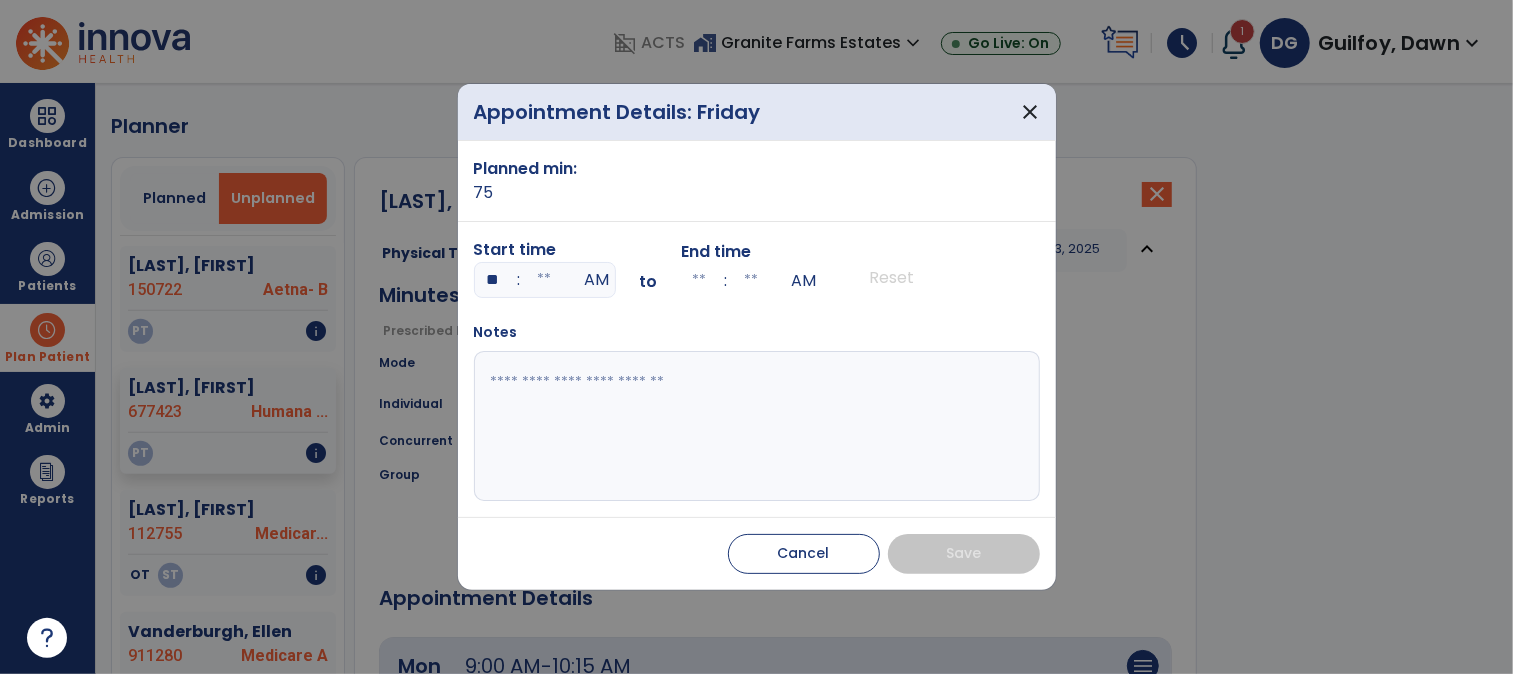 click at bounding box center (545, 280) 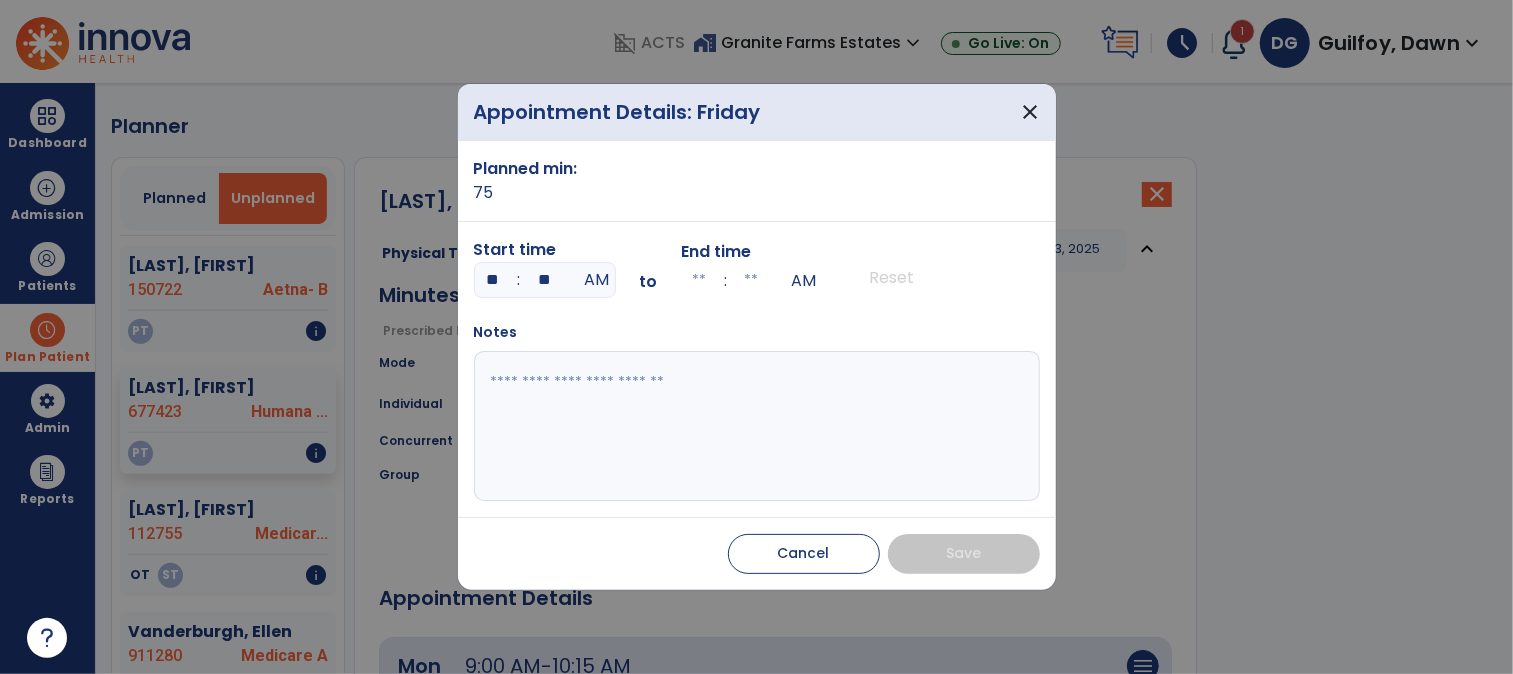 type on "**" 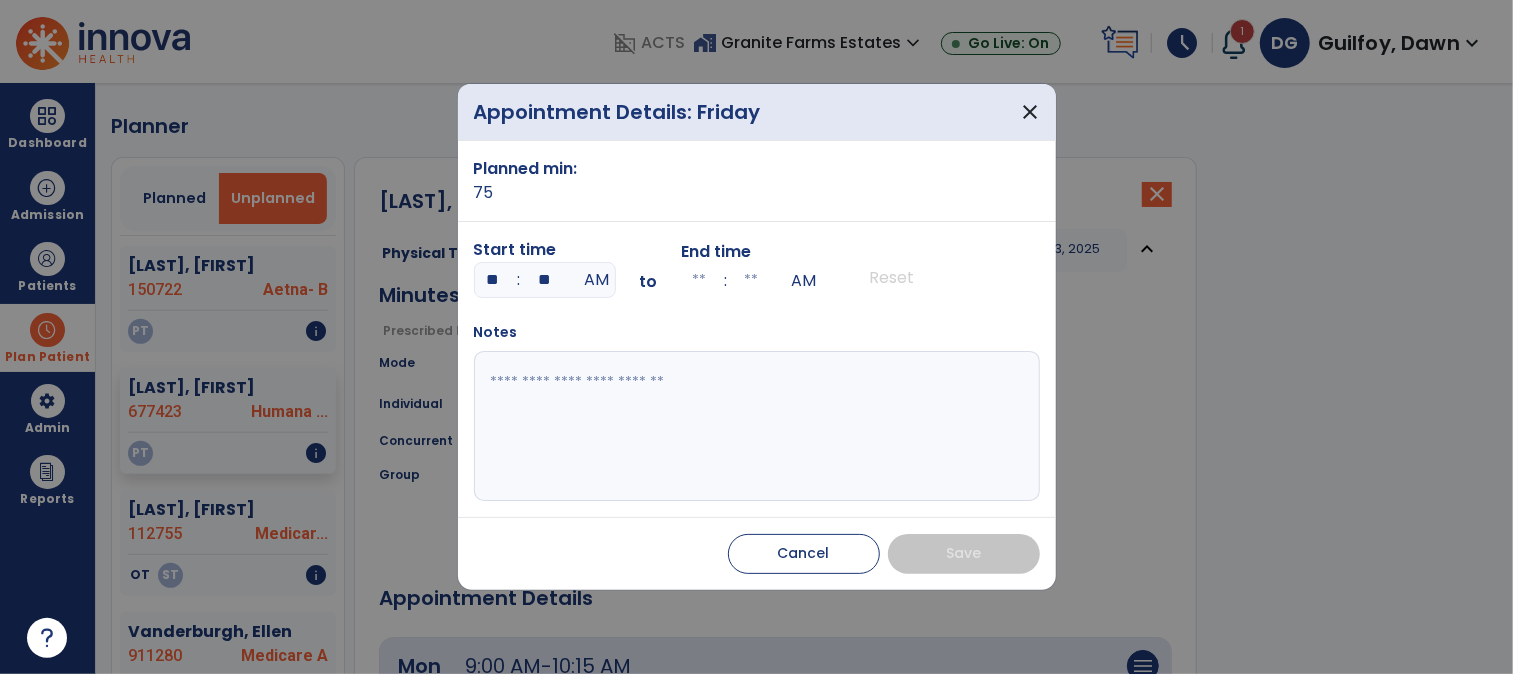 type on "**" 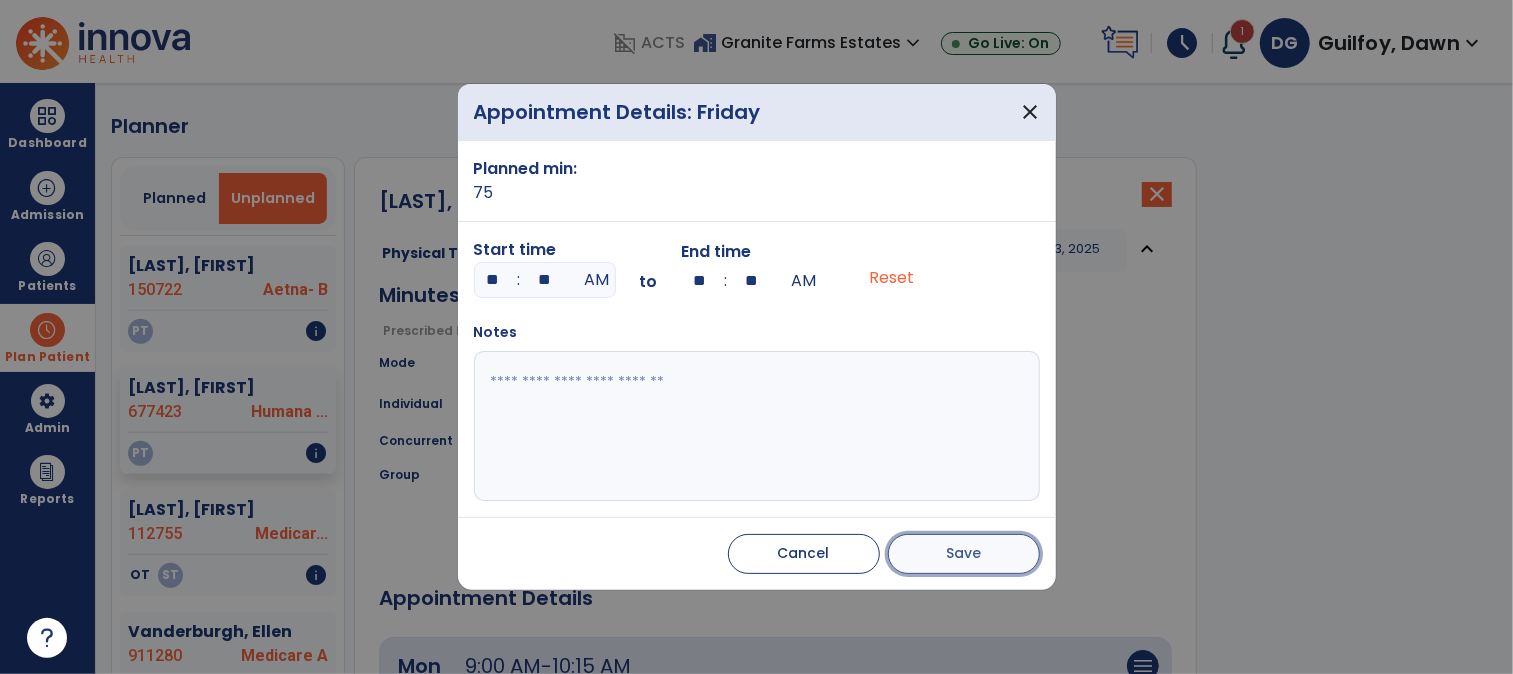 click on "Save" at bounding box center [963, 553] 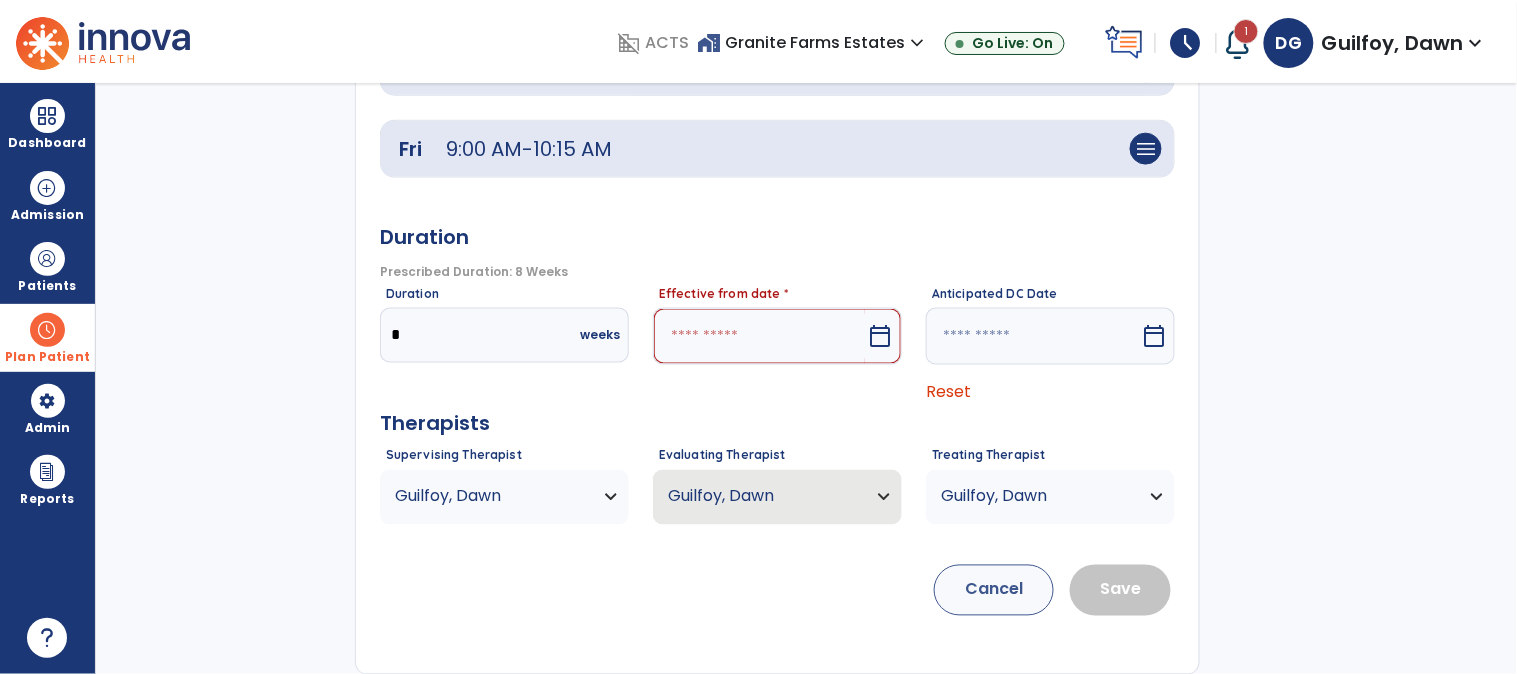 scroll, scrollTop: 682, scrollLeft: 0, axis: vertical 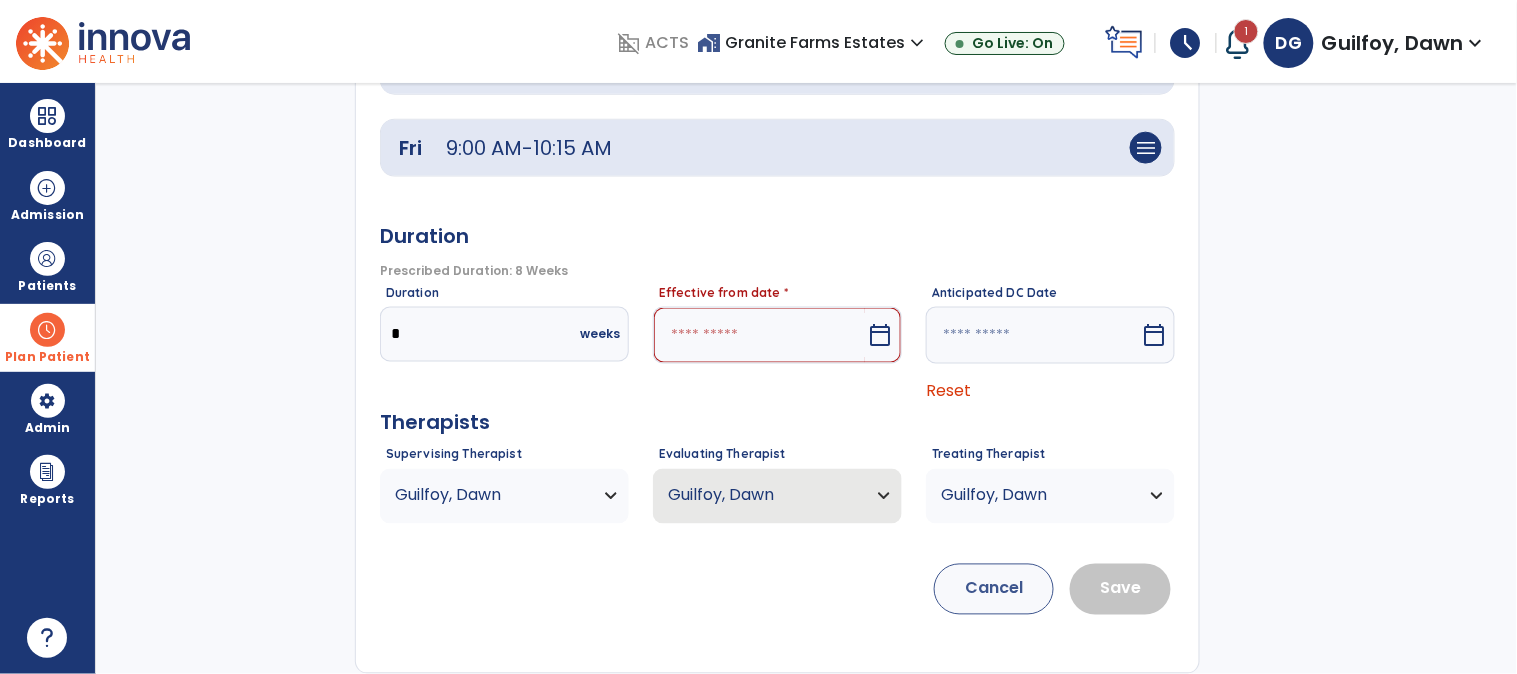 click at bounding box center [759, 335] 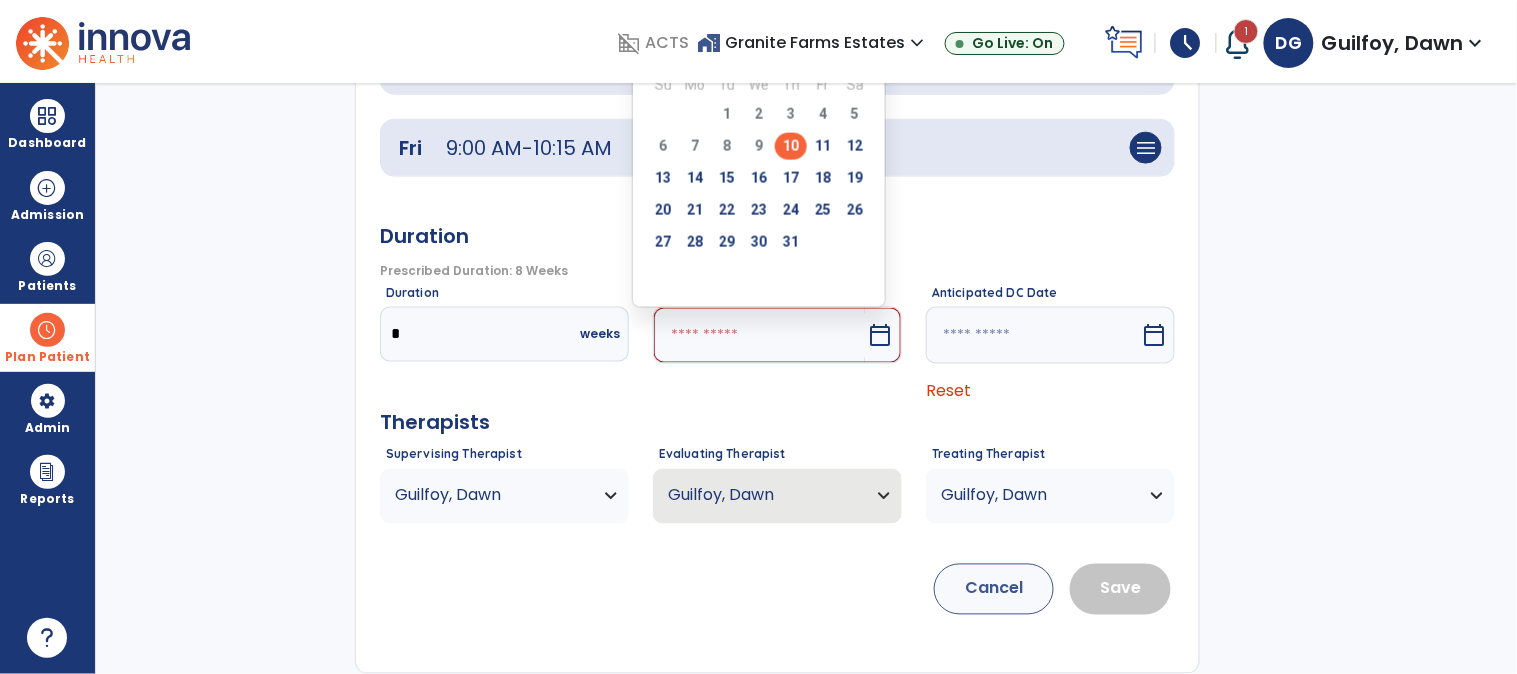 click on "10" at bounding box center [791, 146] 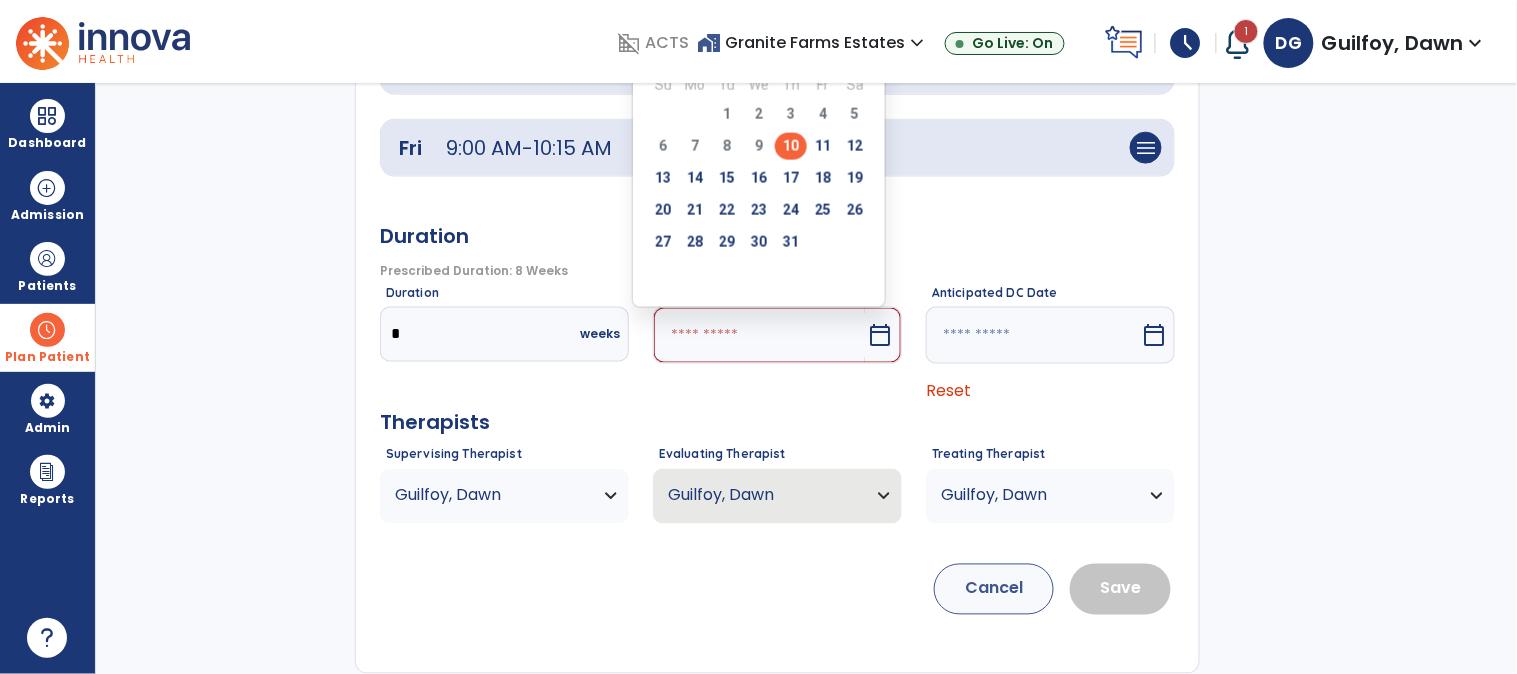 type on "*********" 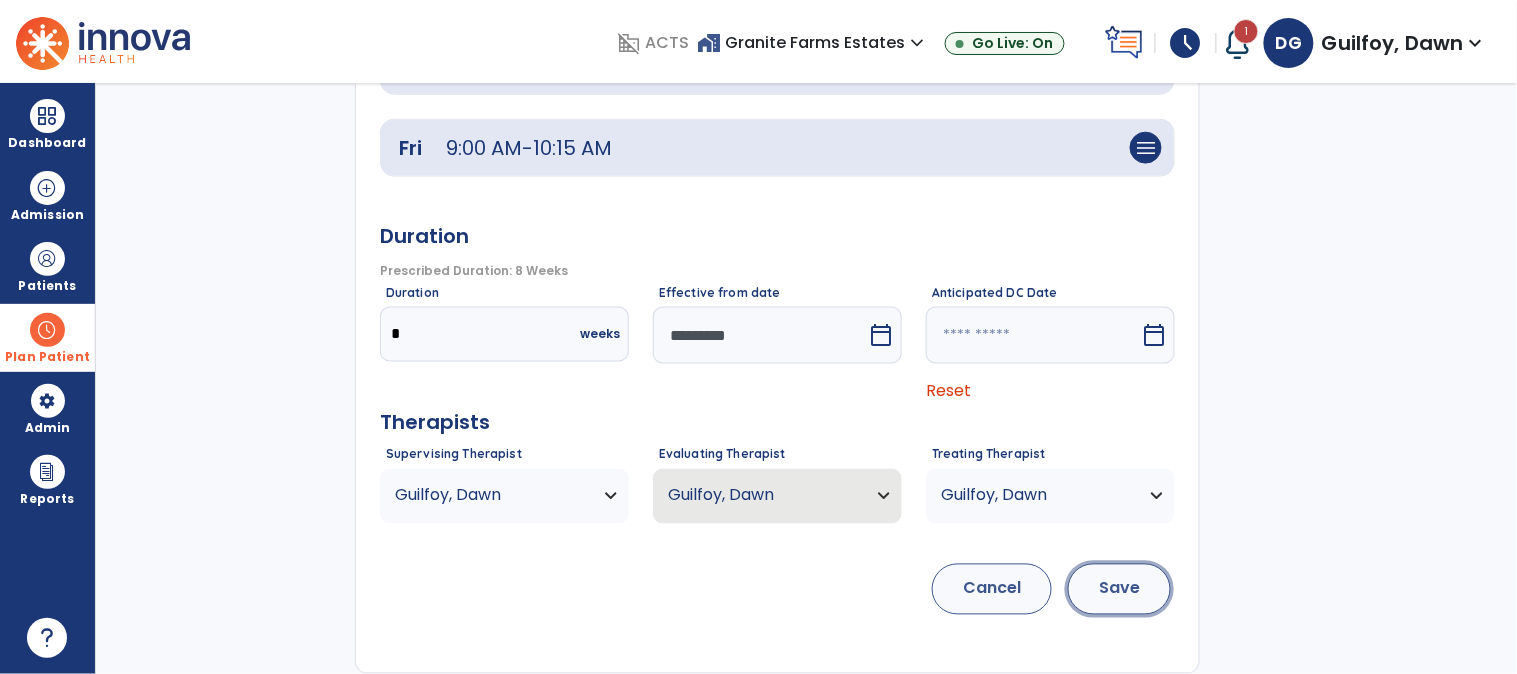 click on "Save" at bounding box center [1119, 589] 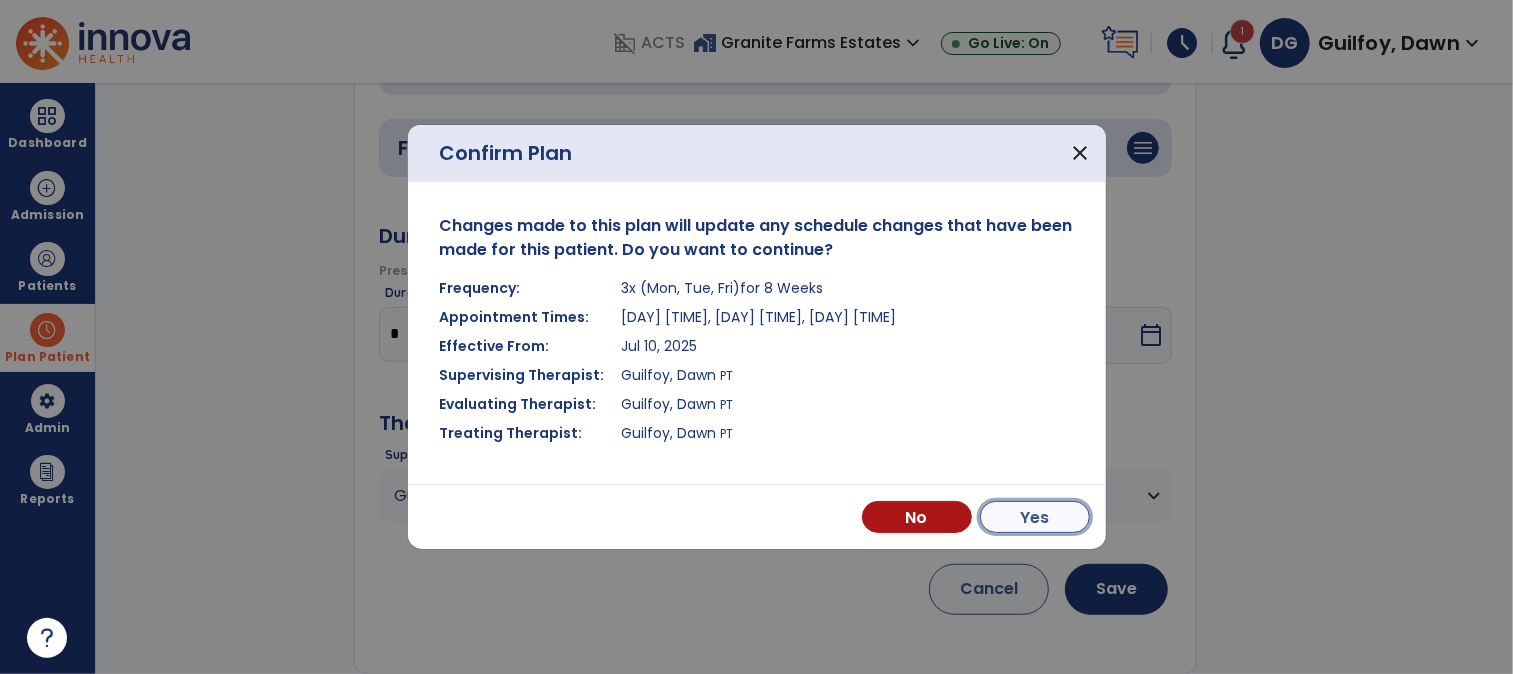 click on "Yes" at bounding box center [1035, 517] 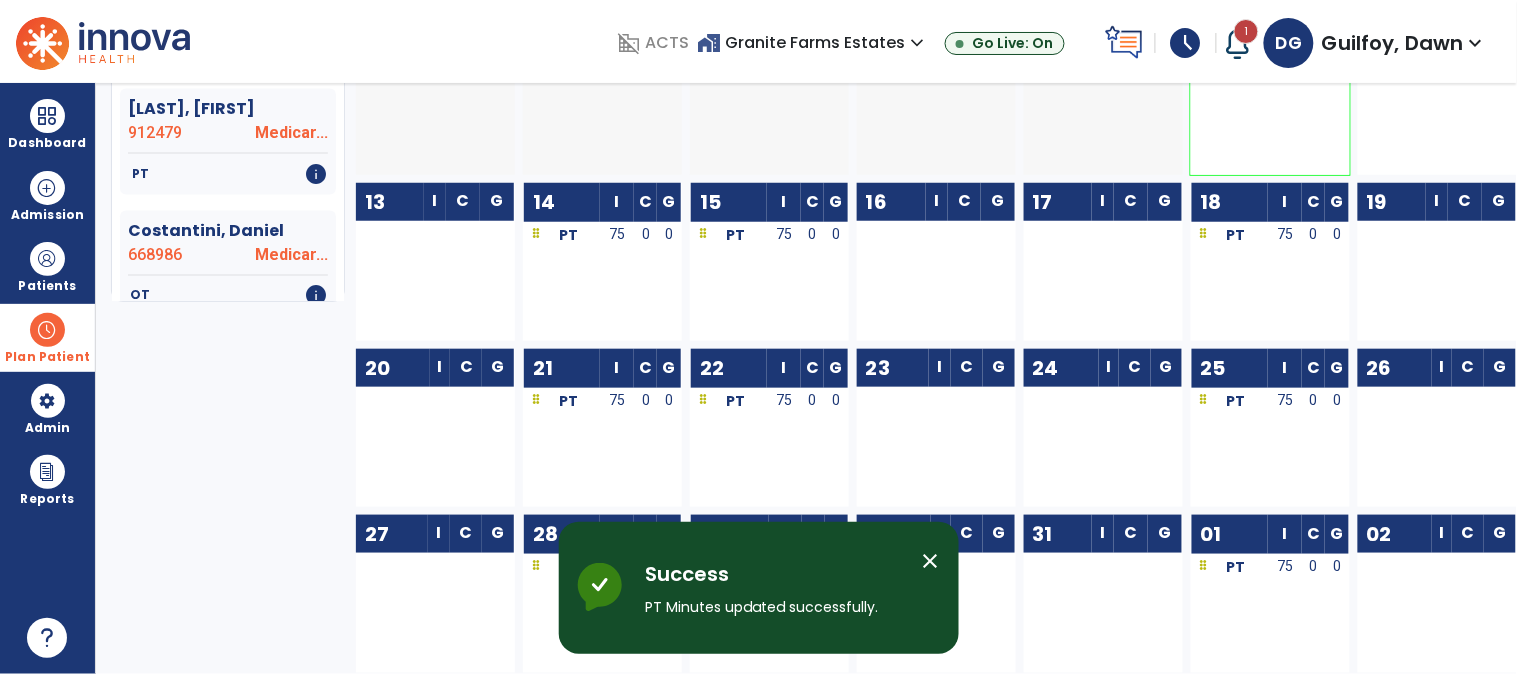scroll, scrollTop: 401, scrollLeft: 0, axis: vertical 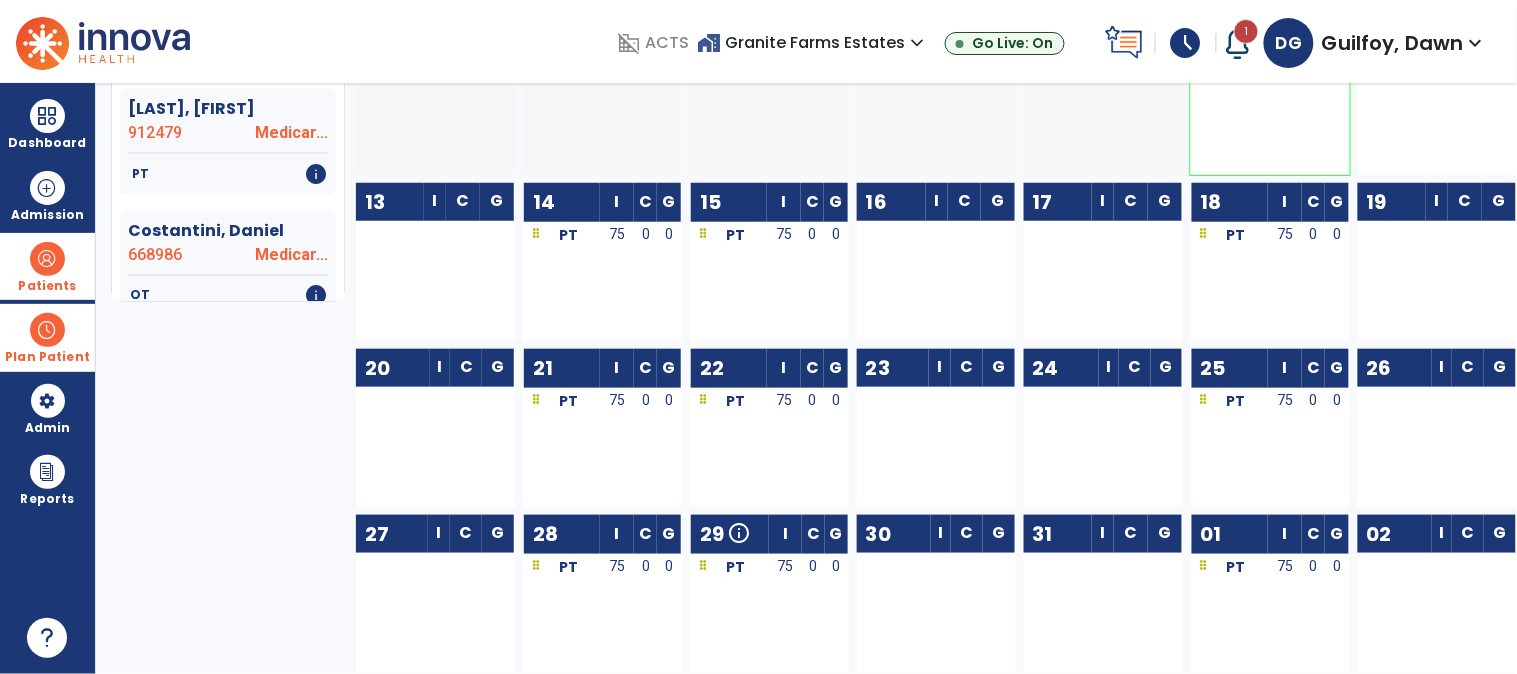 click at bounding box center [47, 259] 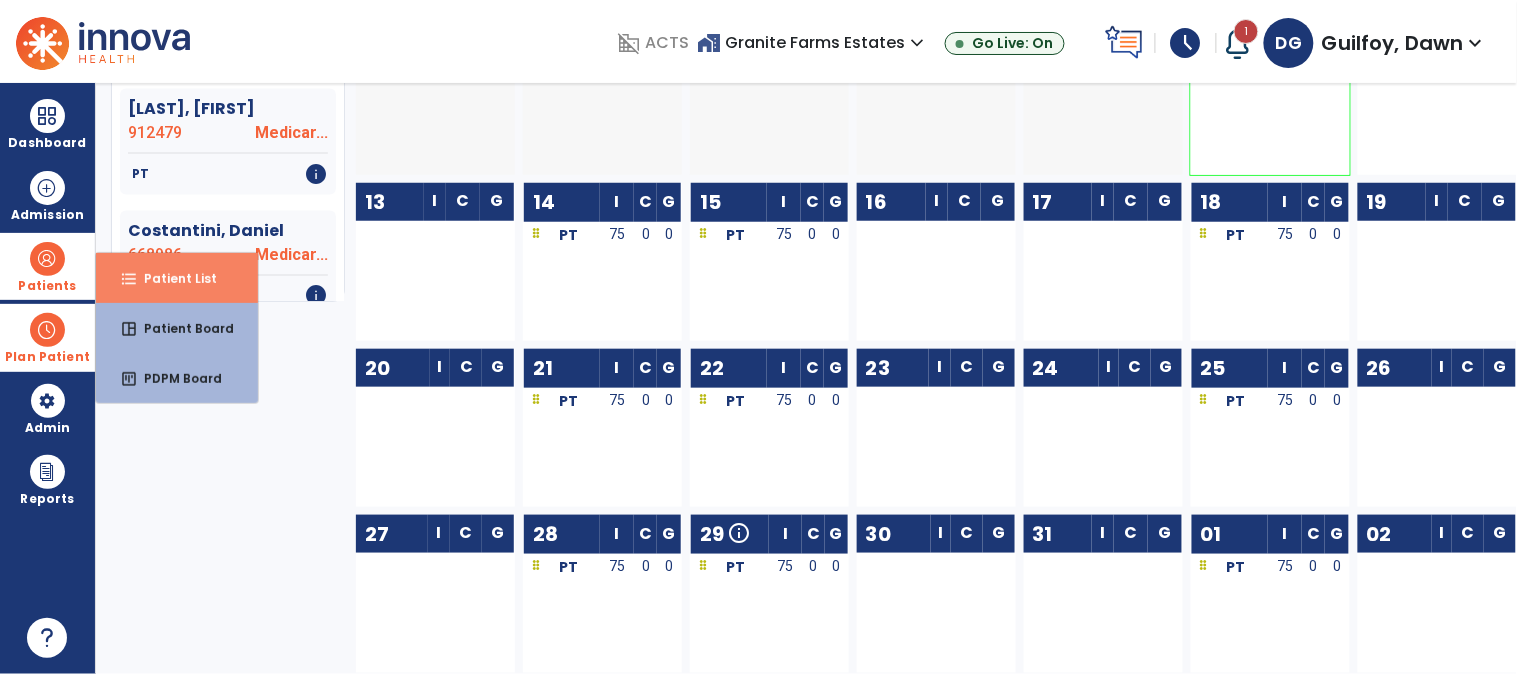 click on "Patient List" at bounding box center [172, 278] 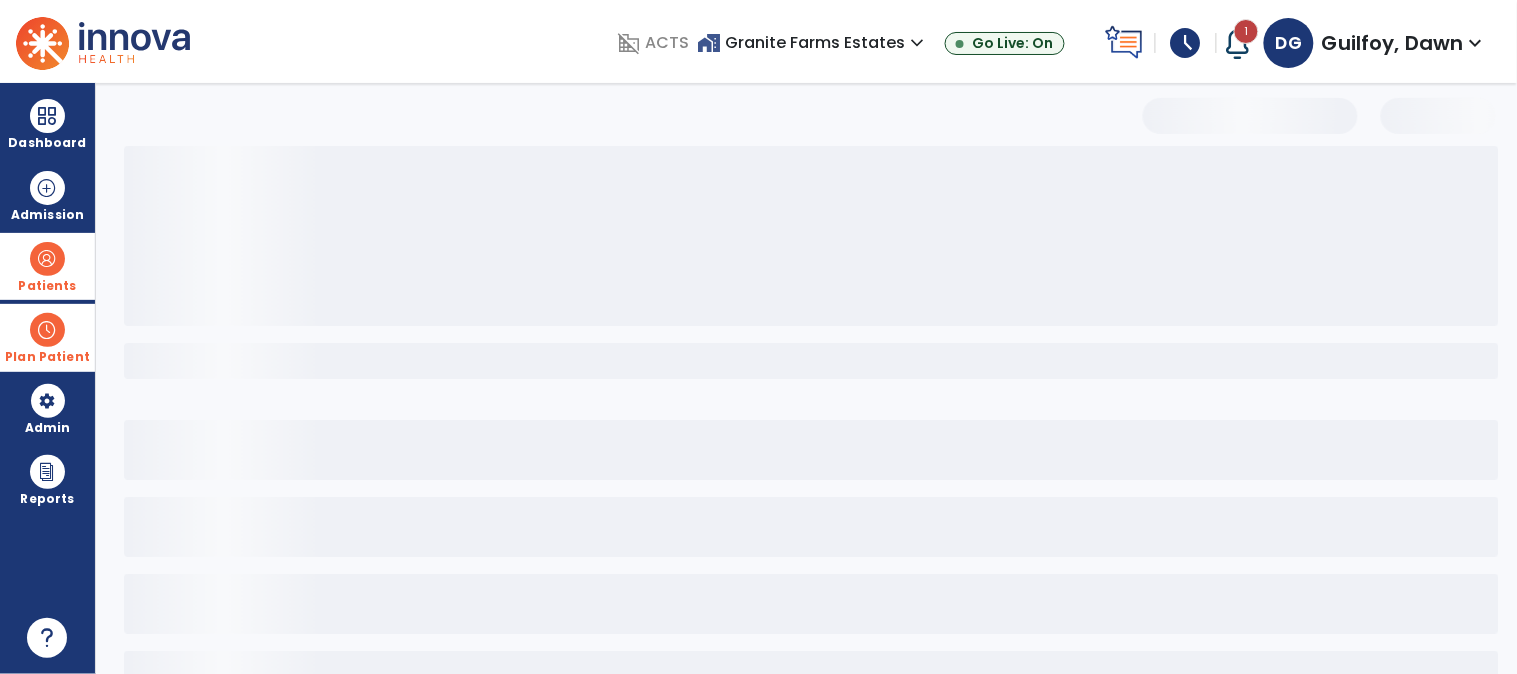 scroll, scrollTop: 68, scrollLeft: 0, axis: vertical 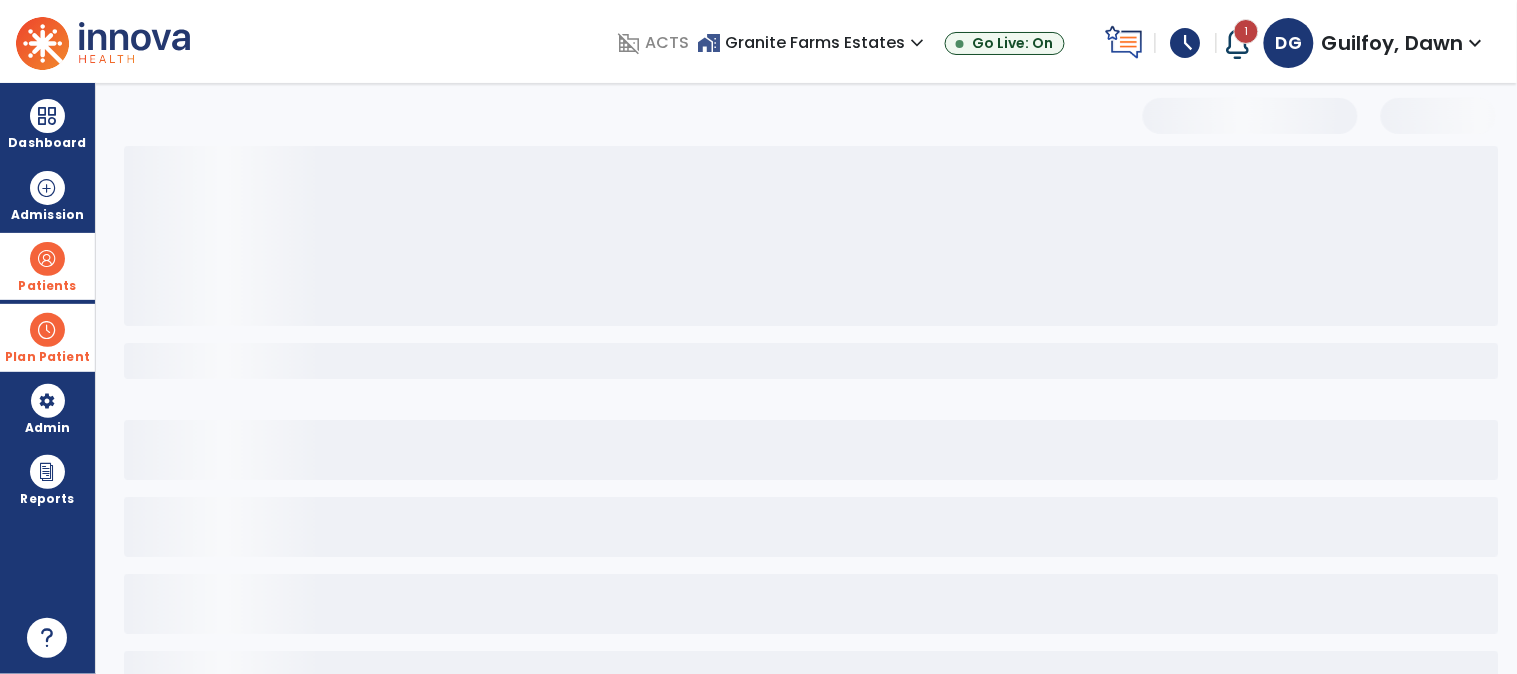 select on "***" 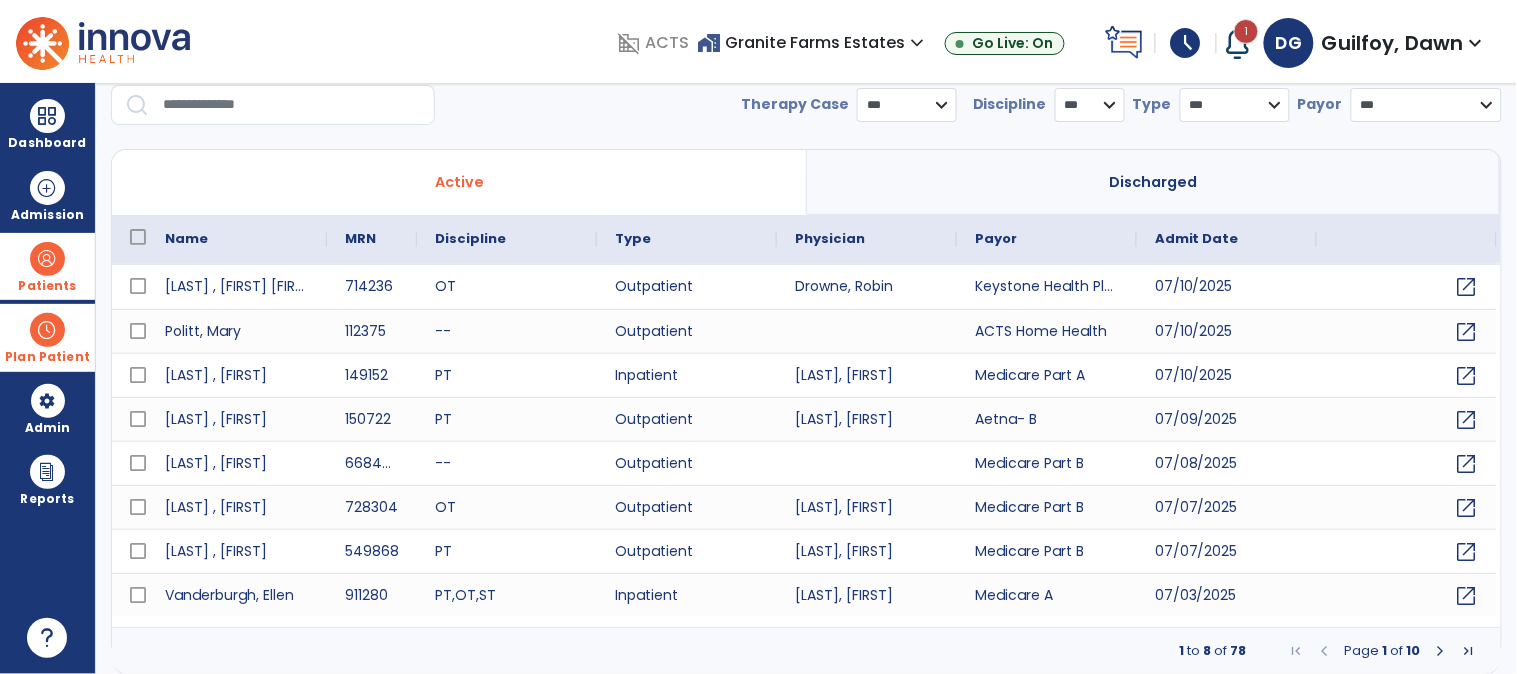 click at bounding box center (292, 105) 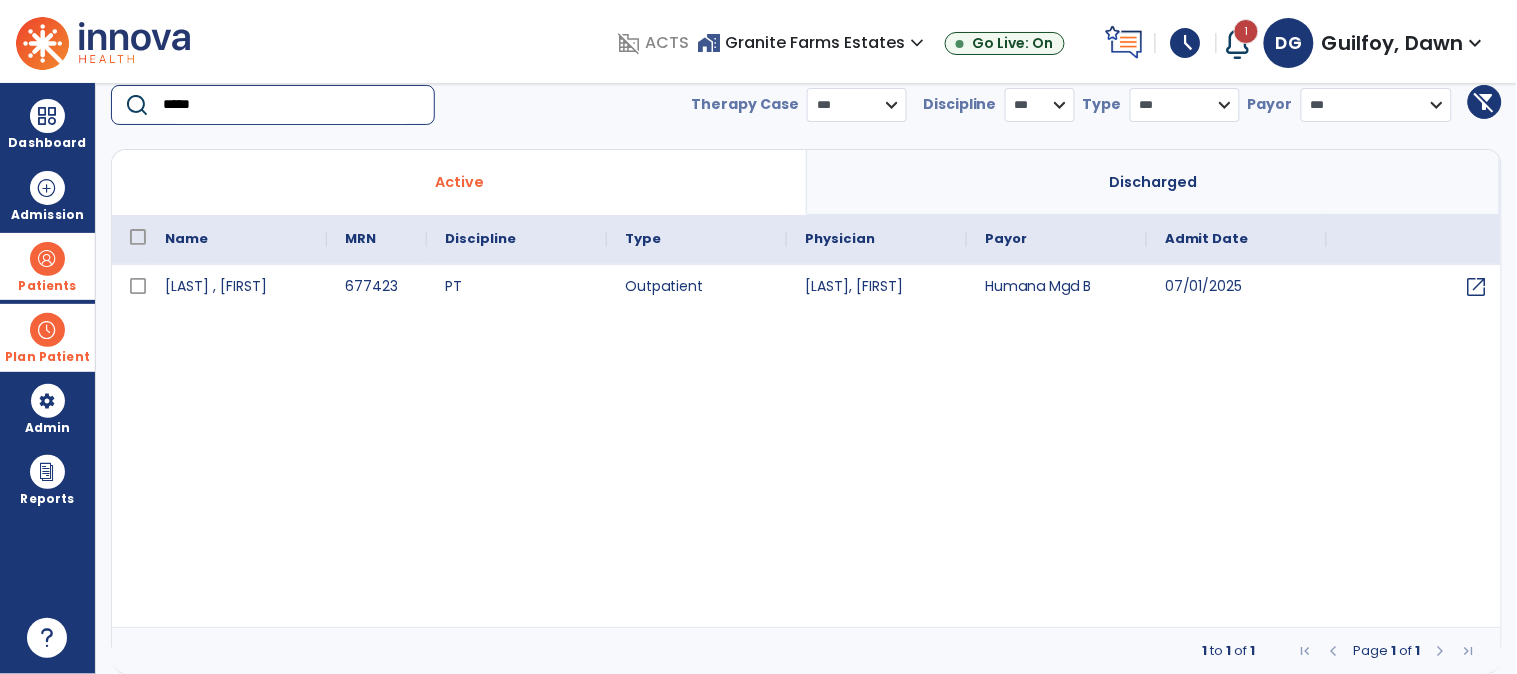 type on "*****" 